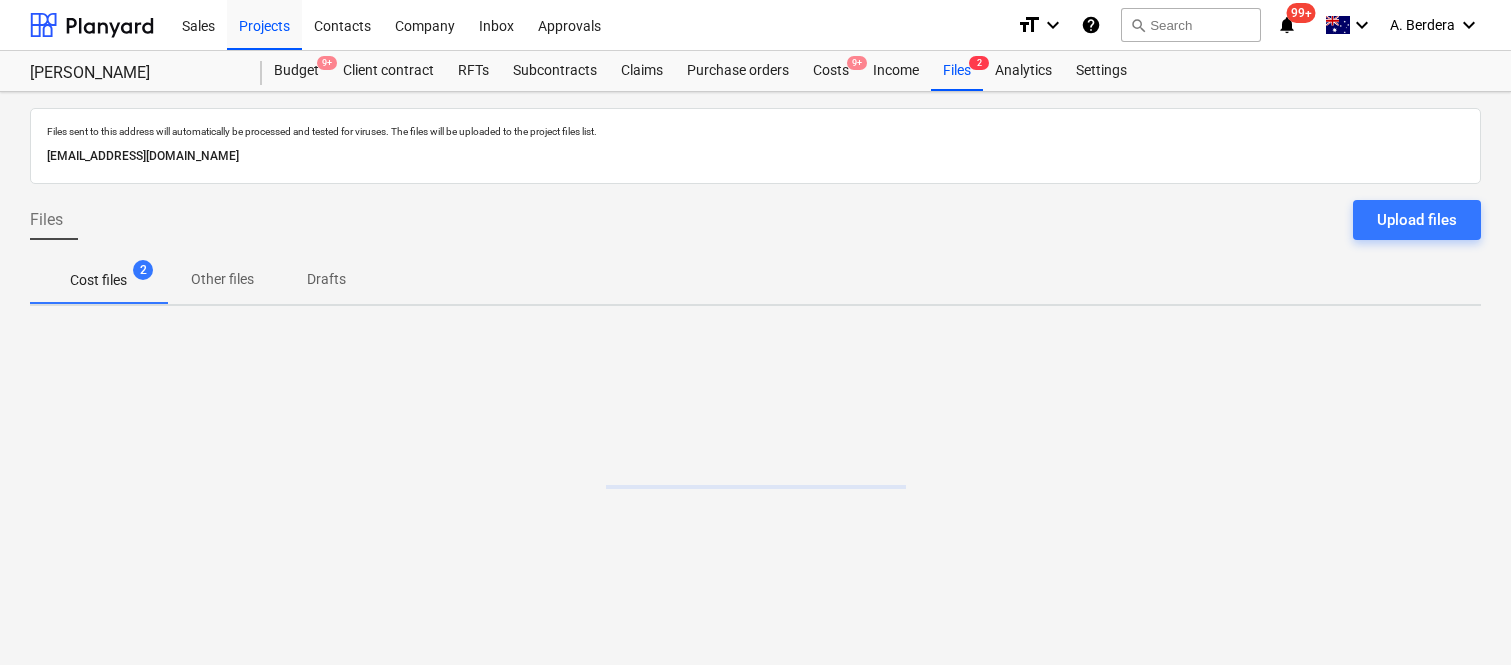 scroll, scrollTop: 0, scrollLeft: 0, axis: both 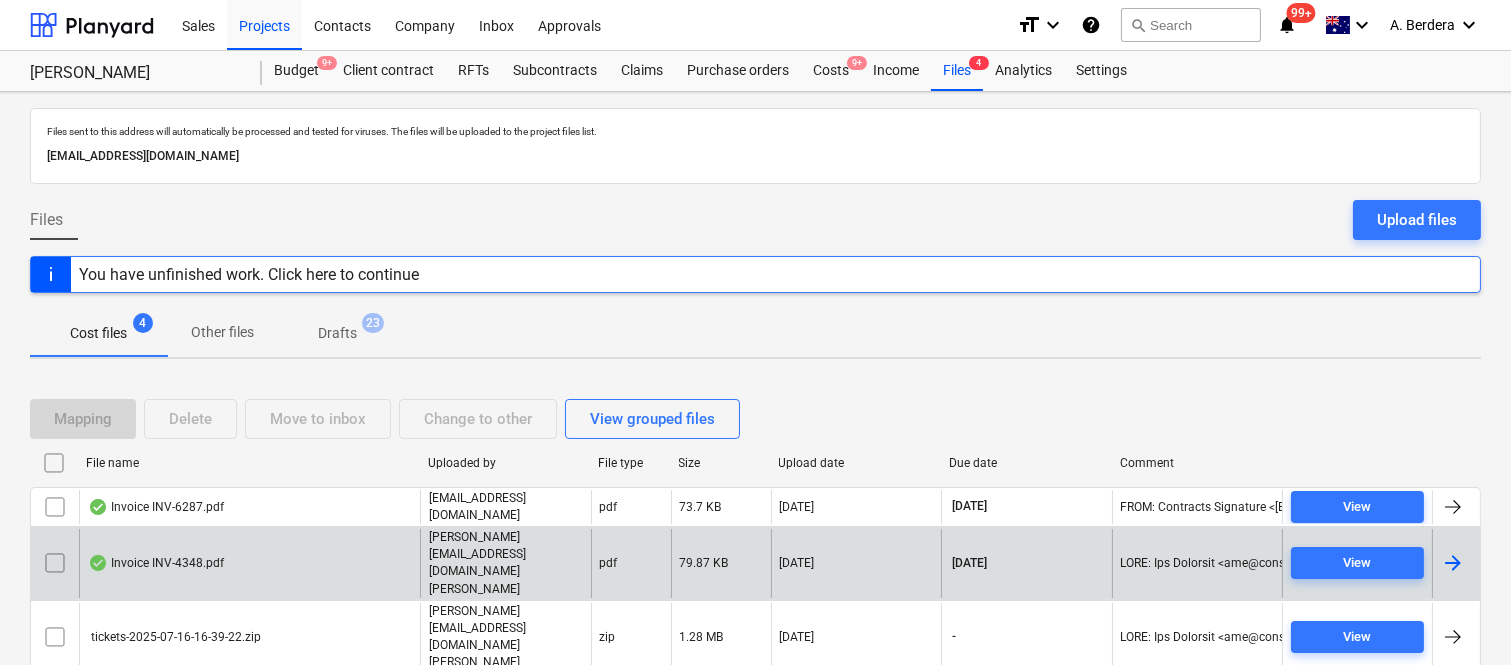 click on "Invoice INV-4348.pdf" at bounding box center [249, 563] 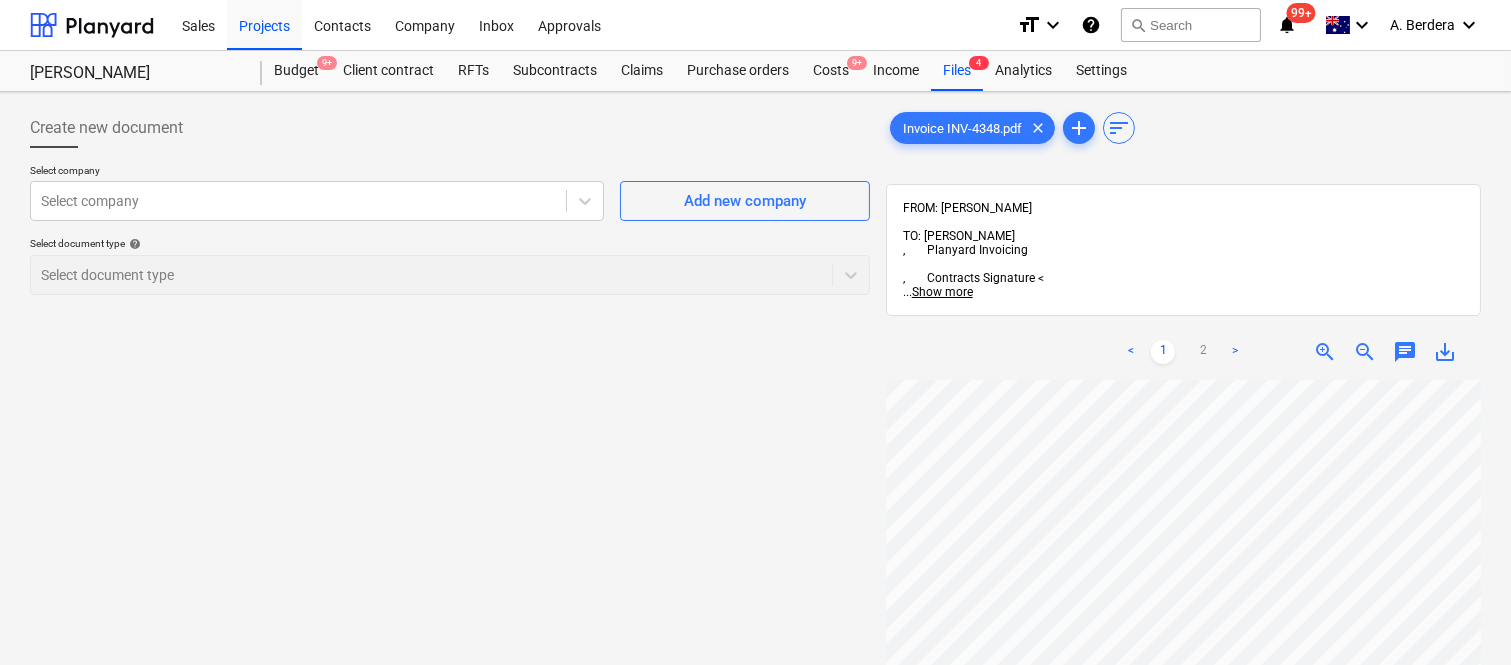scroll, scrollTop: 0, scrollLeft: 158, axis: horizontal 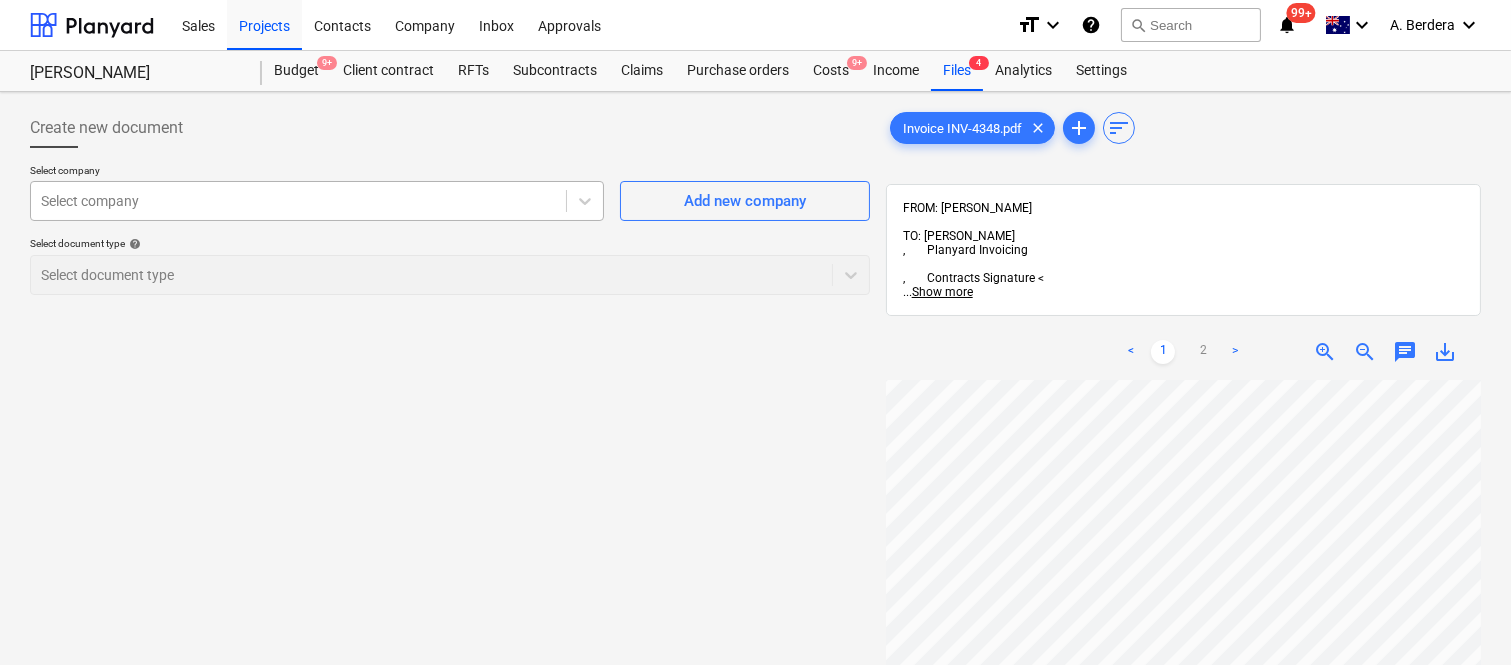 click at bounding box center (298, 201) 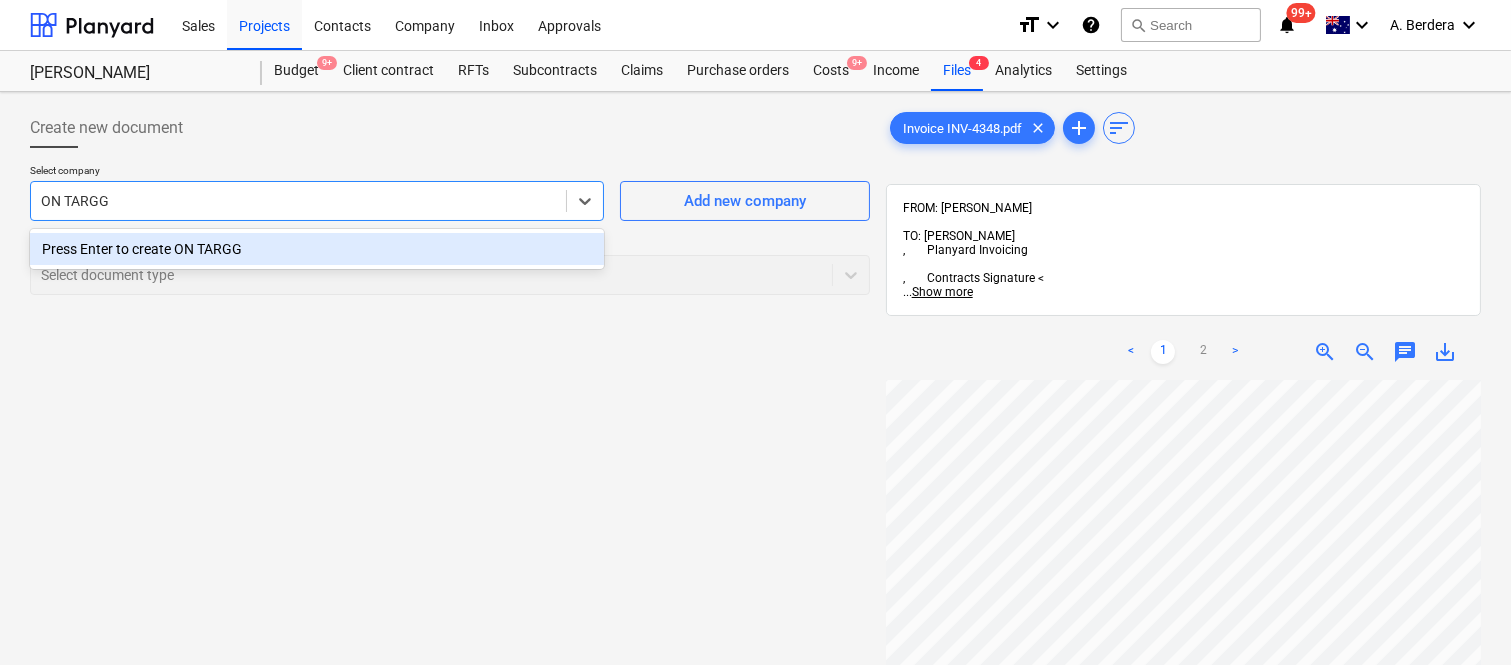 type on "ON TARG" 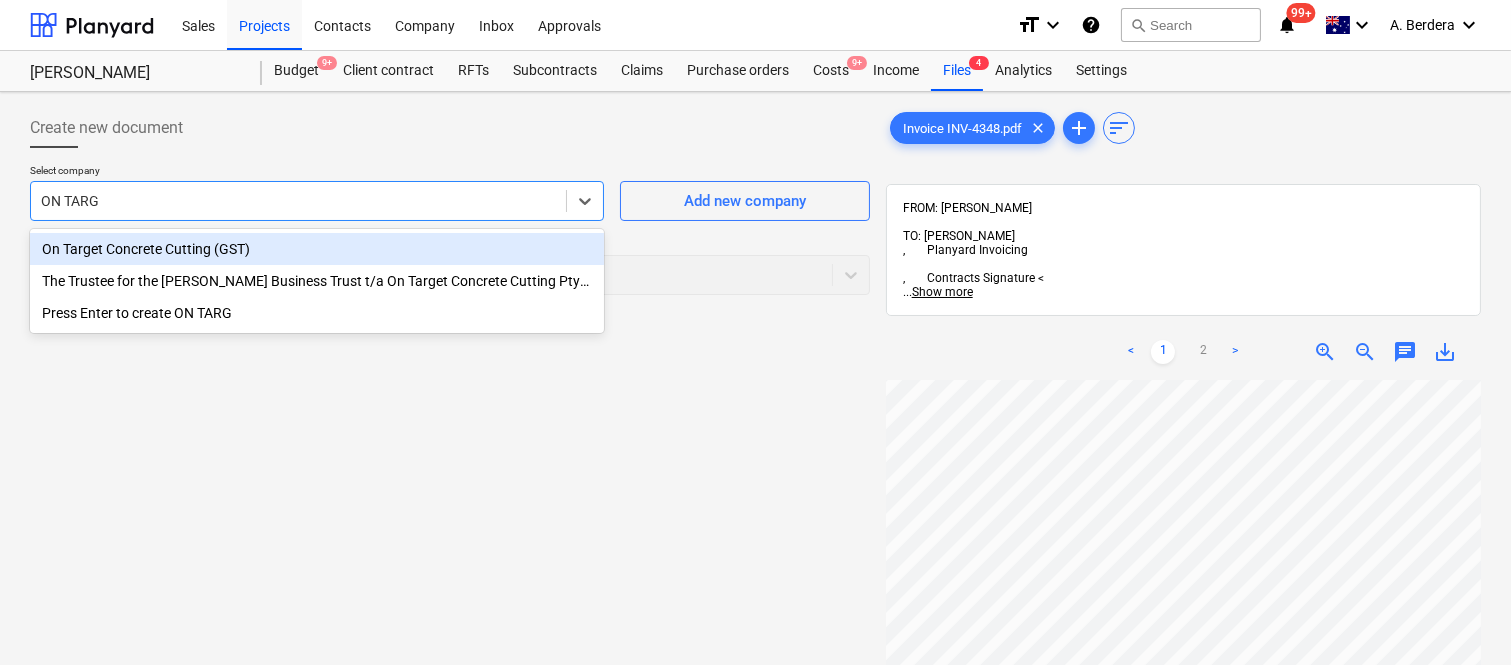 click on "On Target Concrete Cutting (GST)" at bounding box center [317, 249] 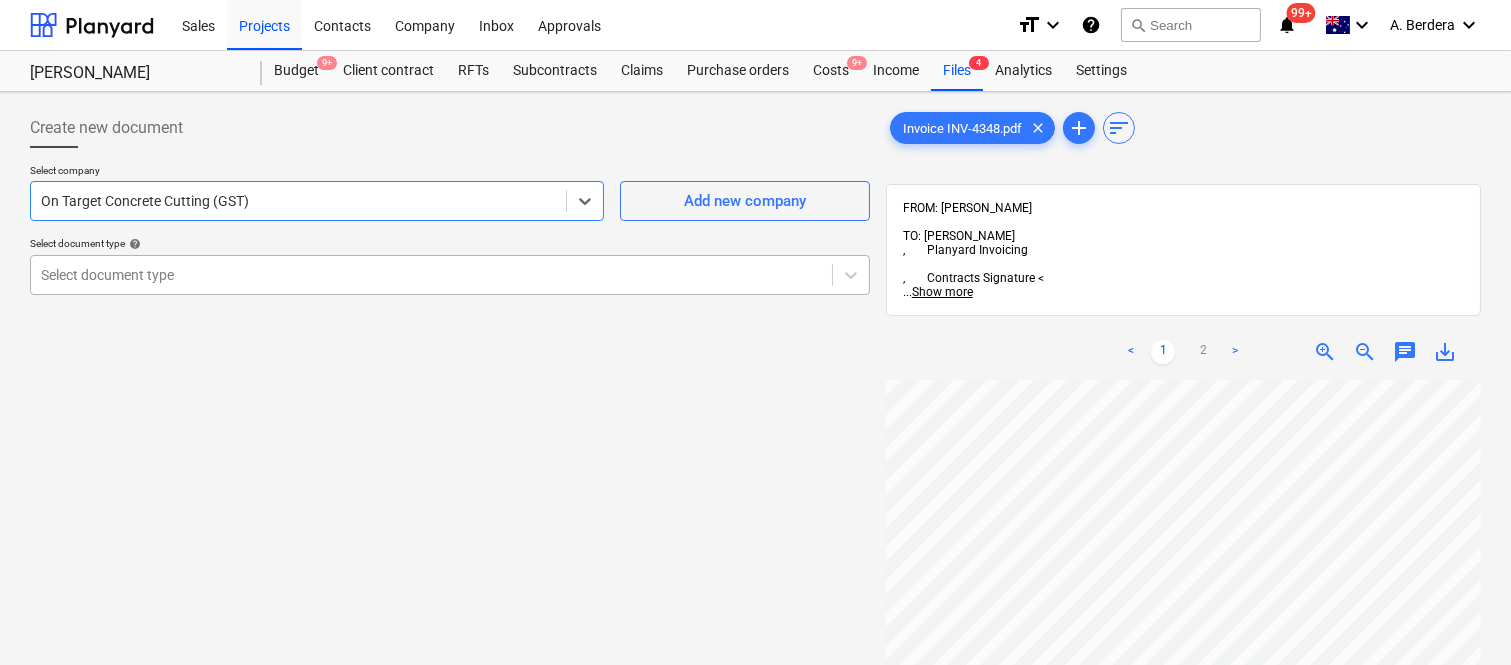 click at bounding box center [431, 275] 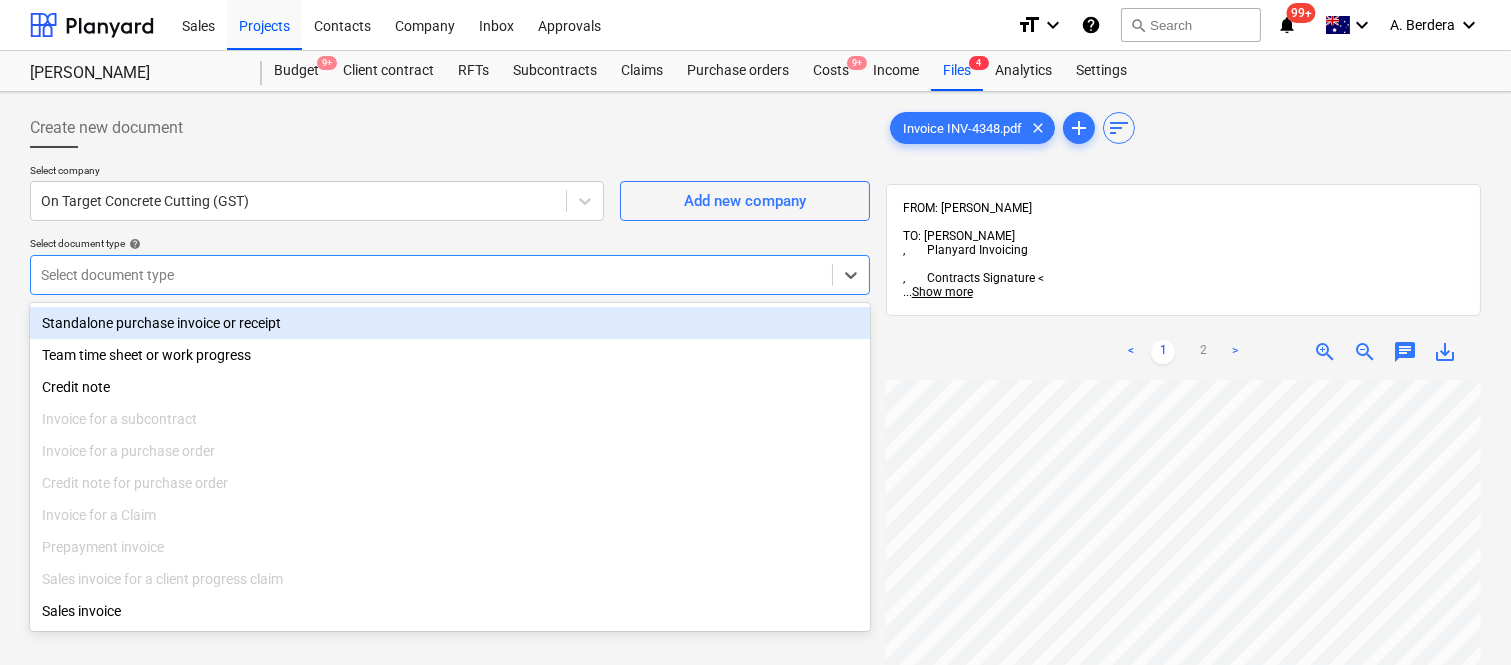 click on "Standalone purchase invoice or receipt" at bounding box center [450, 323] 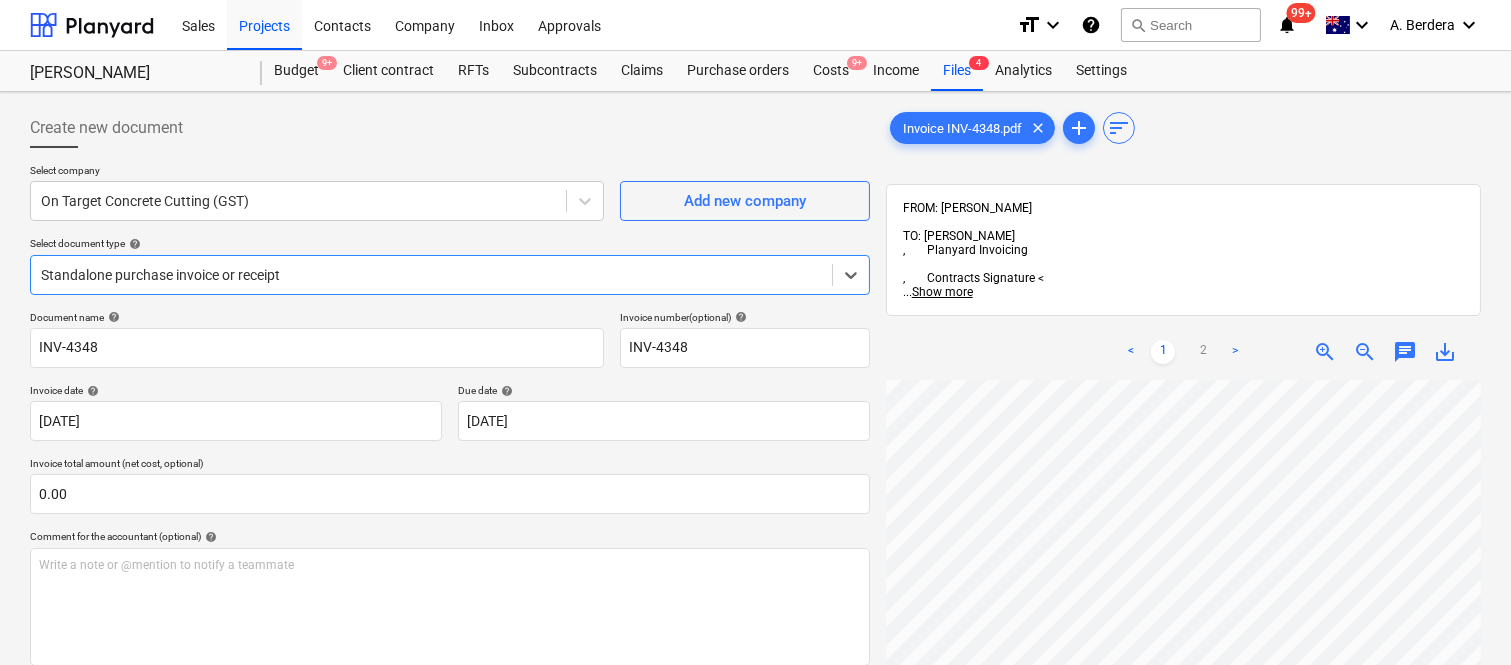 click on "Create new document Select company On Target Concrete Cutting (GST)   Add new company Select document type help option Standalone purchase invoice or receipt, selected.   Select is focused ,type to refine list, press Down to open the menu,  Standalone purchase invoice or receipt Document name help INV-4348 Invoice number  (optional) help INV-4348 Invoice date help [DATE] 23.07.2025 Press the down arrow key to interact with the calendar and
select a date. Press the question mark key to get the keyboard shortcuts for changing dates. Due date help [DATE] [DATE] Press the down arrow key to interact with the calendar and
select a date. Press the question mark key to get the keyboard shortcuts for changing dates. Invoice total amount (net cost, optional) 0.00 Comment for the accountant (optional) help Write a note or @mention to notify a teammate ﻿ Clear Save Submit Allocated costs (net) 0.00 Select line-items to add help Search or select a line-item Select bulk" at bounding box center [450, 548] 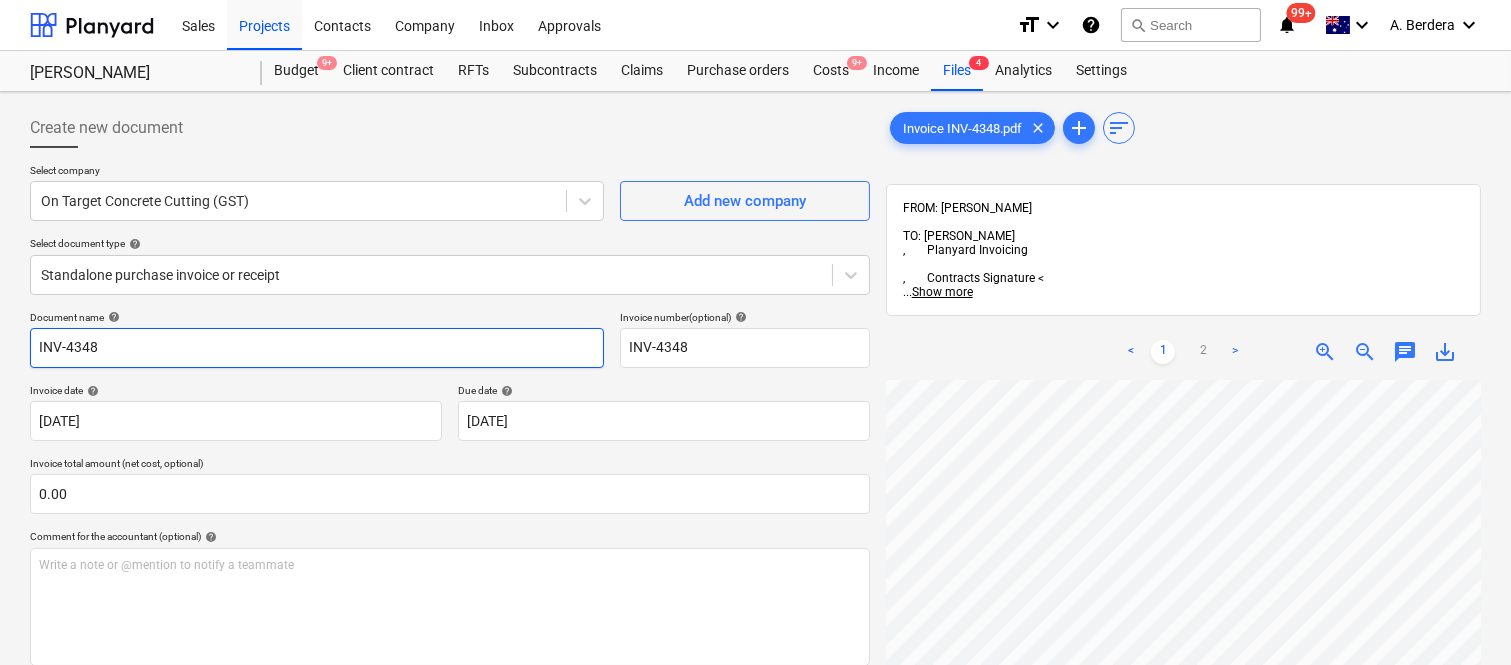 click on "INV-4348" at bounding box center (317, 348) 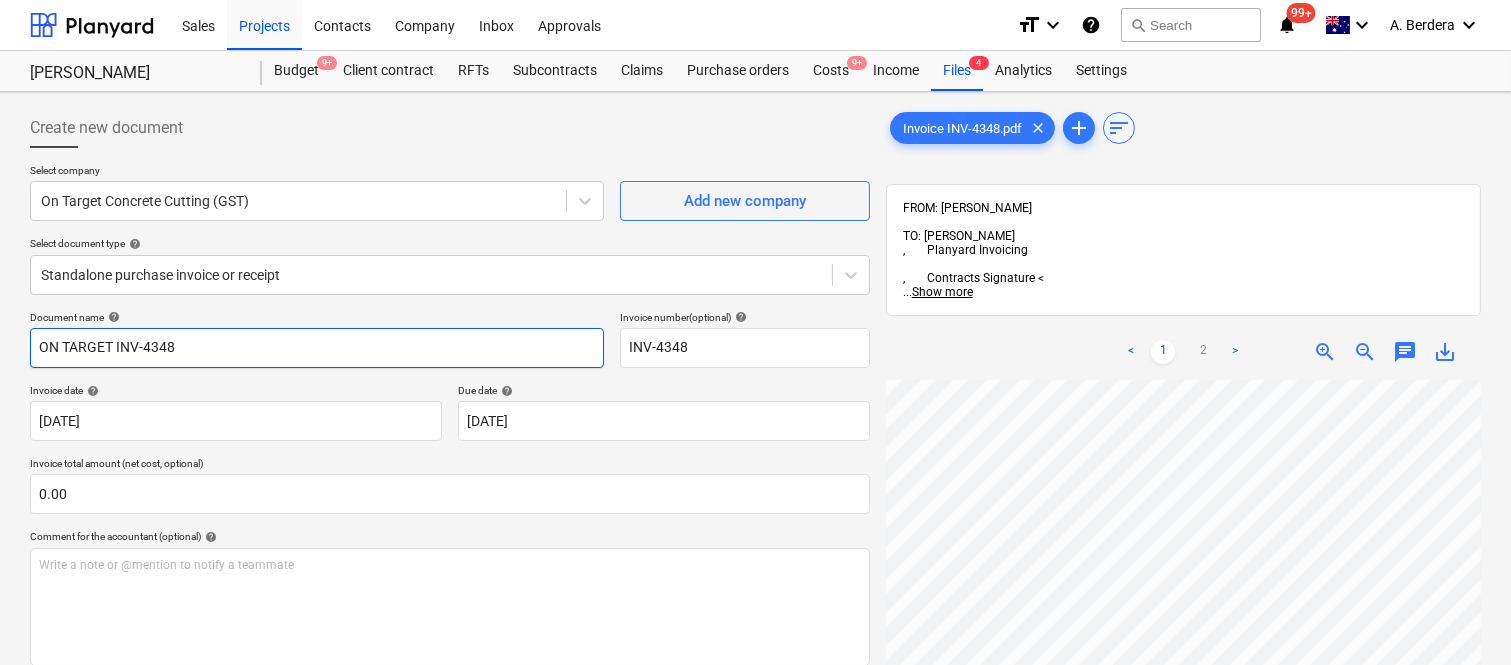 type on "ON TARGET INV-4348" 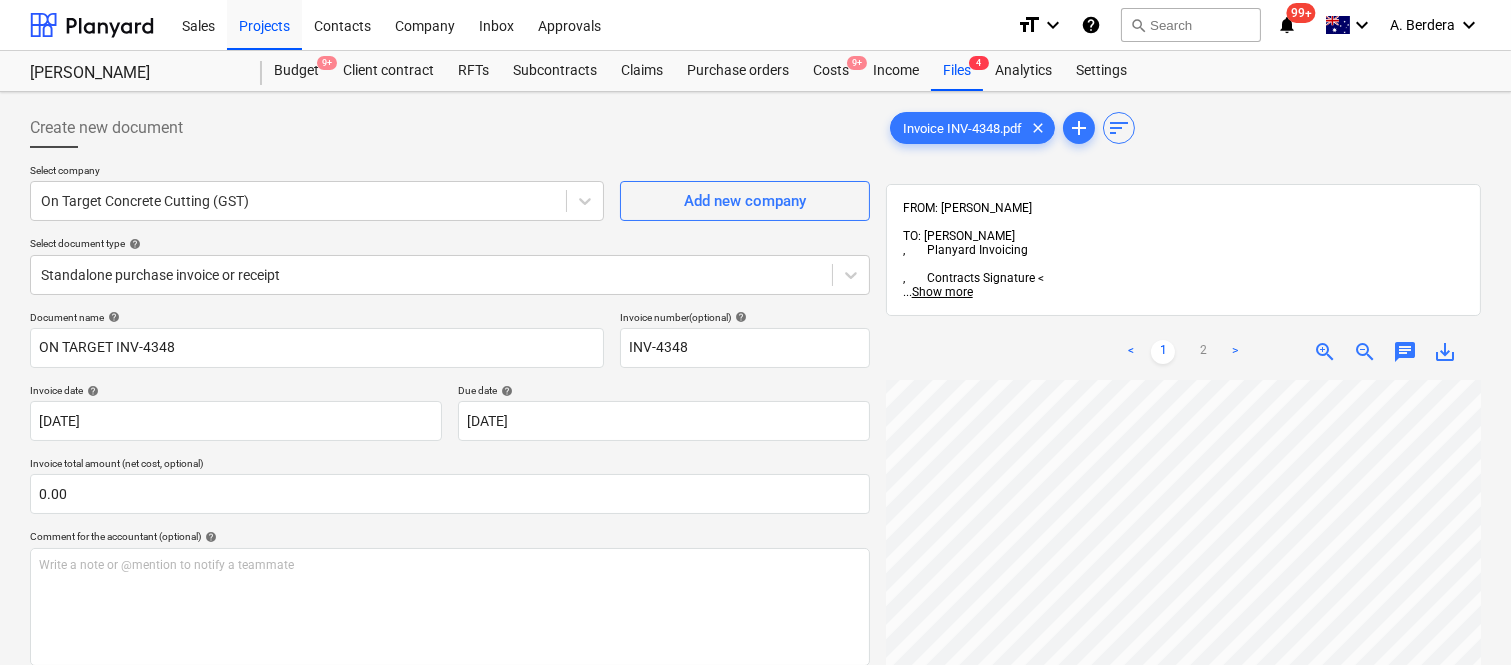 click on "< 1 2 > zoom_in zoom_out chat 0 save_alt" at bounding box center [1183, 656] 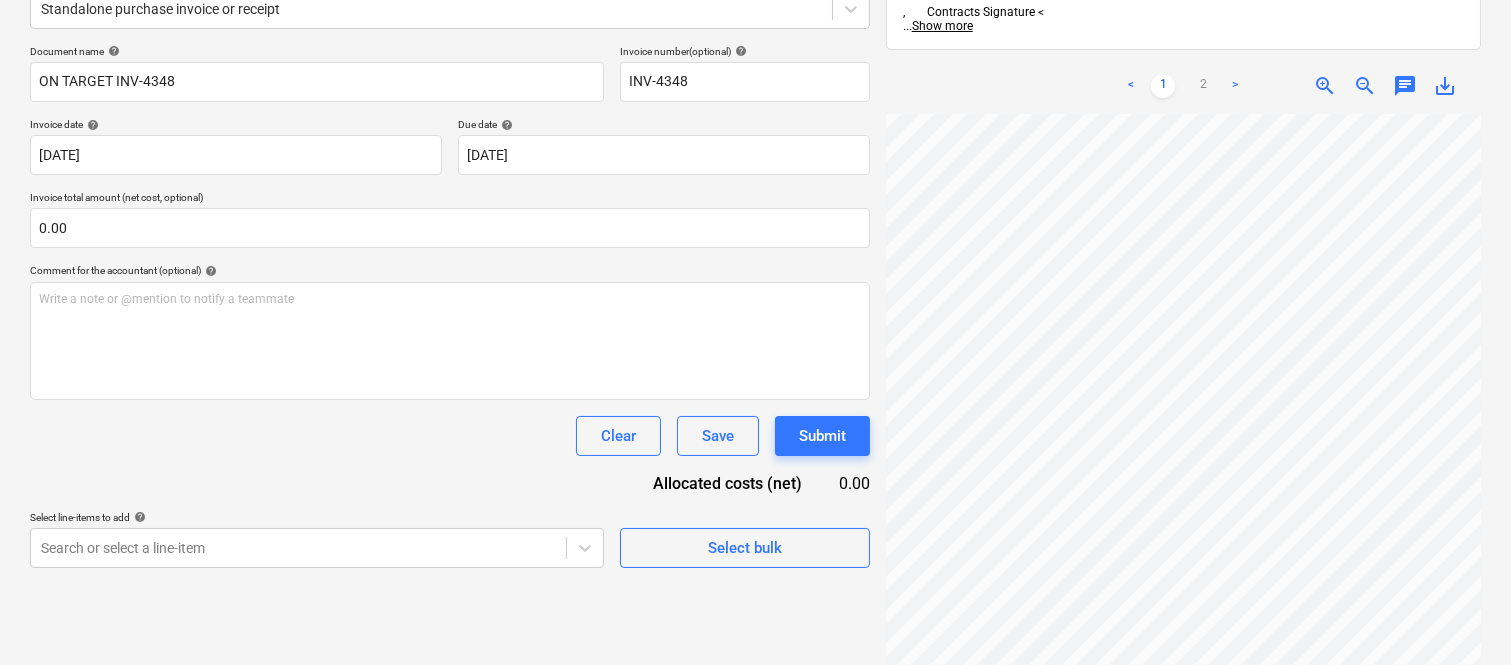 scroll, scrollTop: 280, scrollLeft: 0, axis: vertical 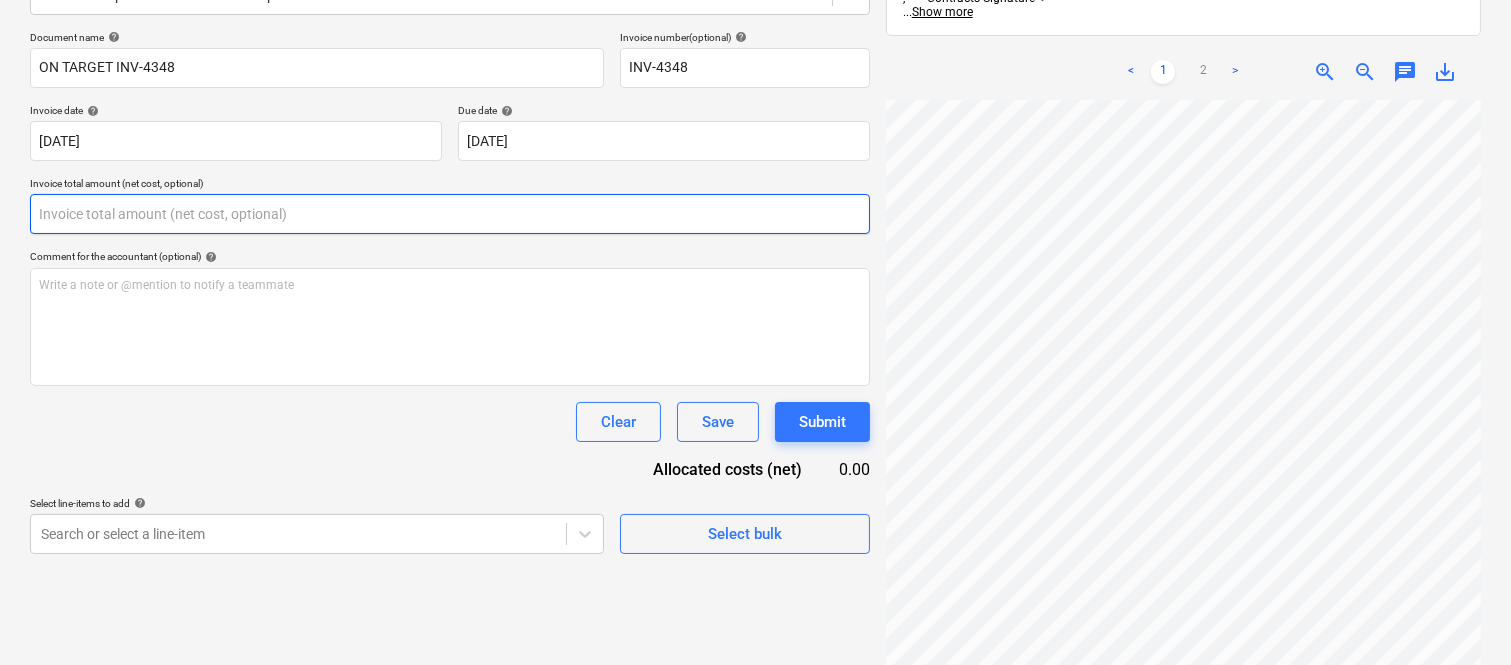 click at bounding box center (450, 214) 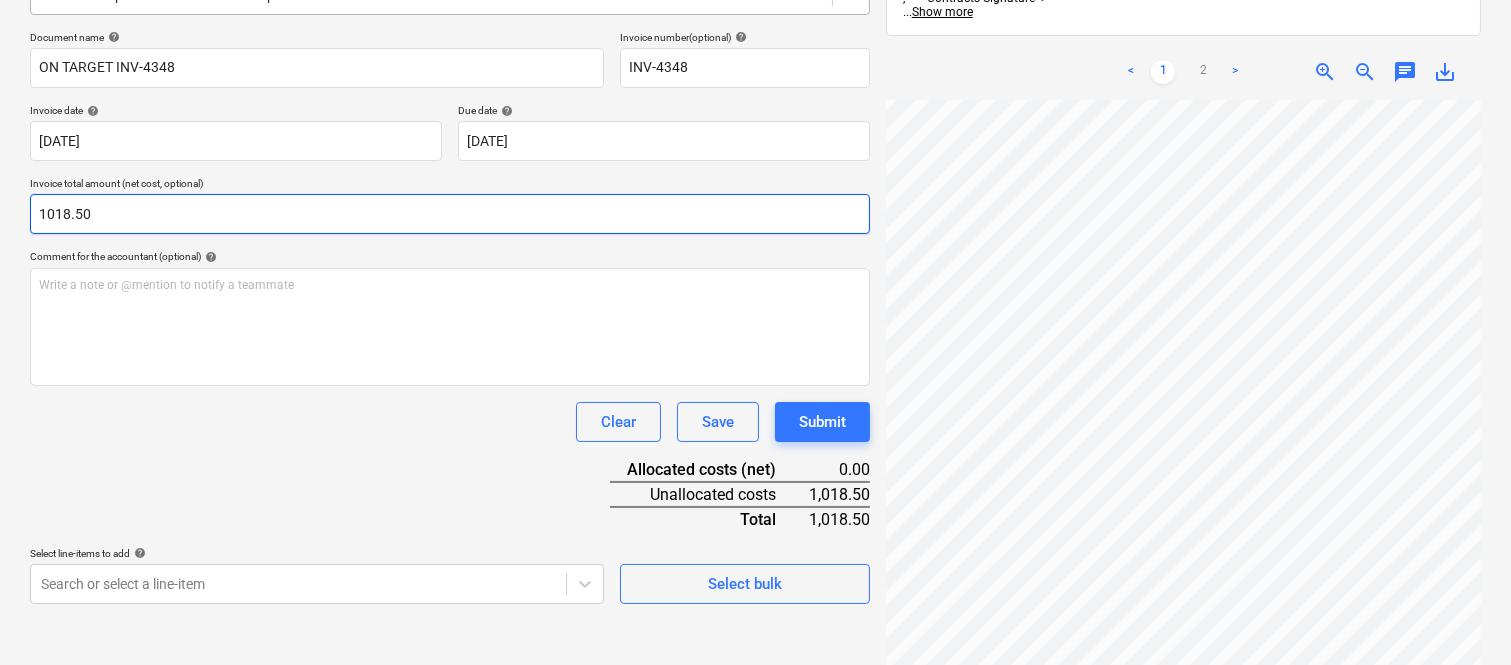 type on "1018.5" 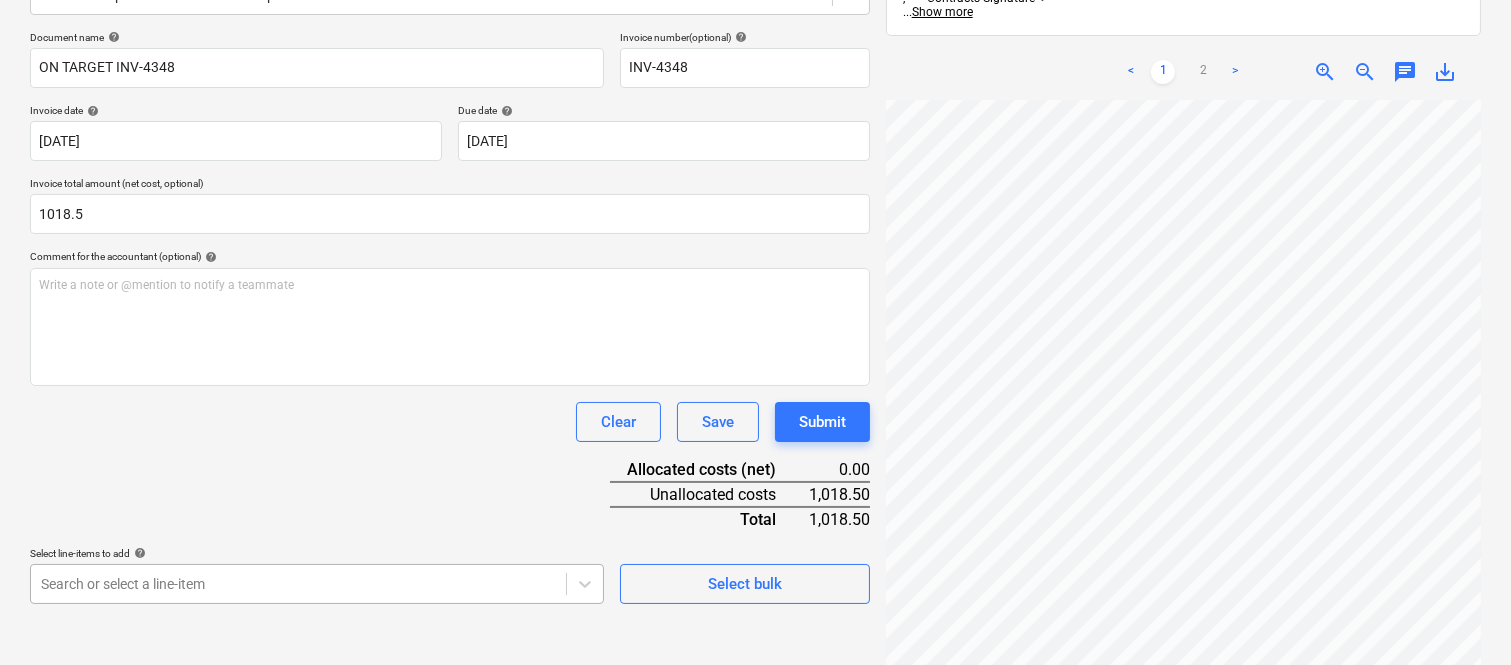 click on "Sales Projects Contacts Company Inbox Approvals format_size keyboard_arrow_down help search Search notifications 99+ keyboard_arrow_down A. Berdera keyboard_arrow_down [PERSON_NAME] [PERSON_NAME] Budget 9+ Client contract RFTs Subcontracts Claims Purchase orders Costs 9+ Income Files 4 Analytics Settings Create new document Select company On Target Concrete Cutting (GST)   Add new company Select document type help Standalone purchase invoice or receipt Document name help ON TARGET INV-4348 Invoice number  (optional) help INV-4348 Invoice date help [DATE] 23.07.2025 Press the down arrow key to interact with the calendar and
select a date. Press the question mark key to get the keyboard shortcuts for changing dates. Due date help [DATE] [DATE] Press the down arrow key to interact with the calendar and
select a date. Press the question mark key to get the keyboard shortcuts for changing dates. Invoice total amount (net cost, optional) 1018.5 Comment for the accountant (optional) help ﻿ Clear" at bounding box center [755, 52] 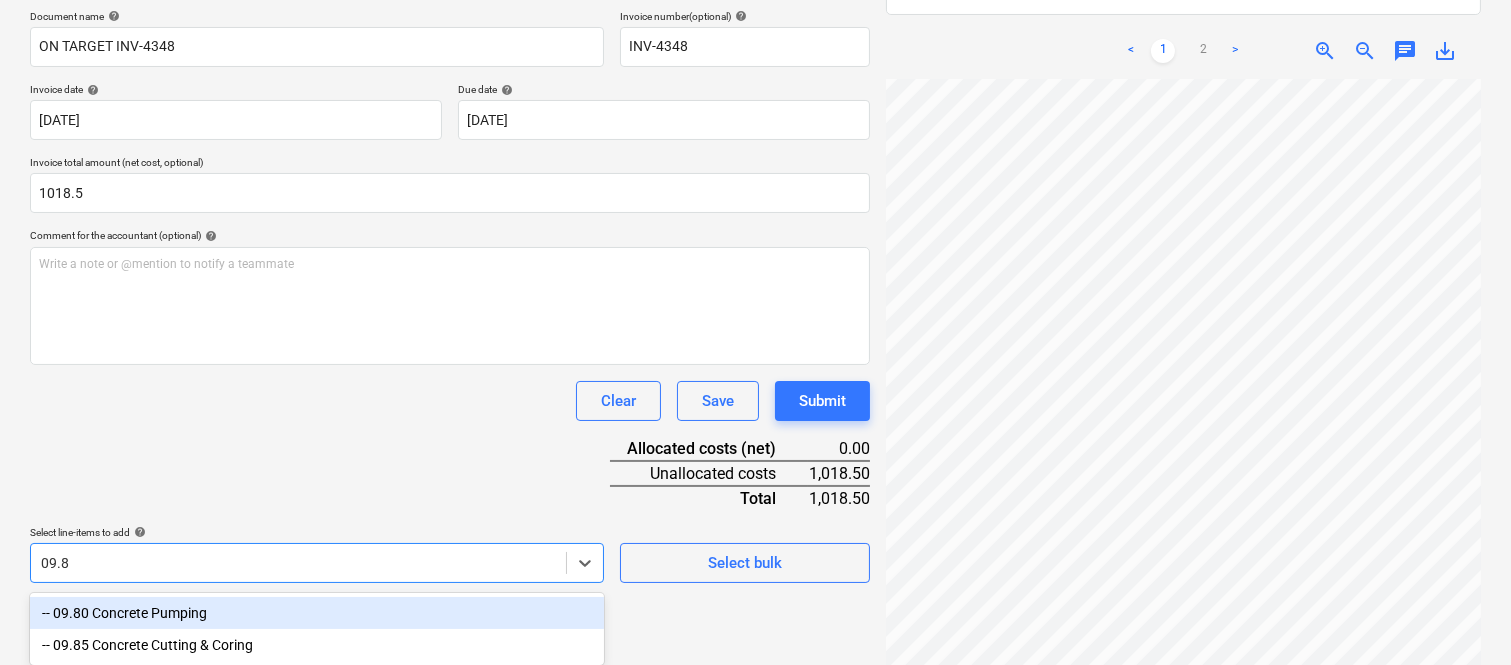 type on "09.85" 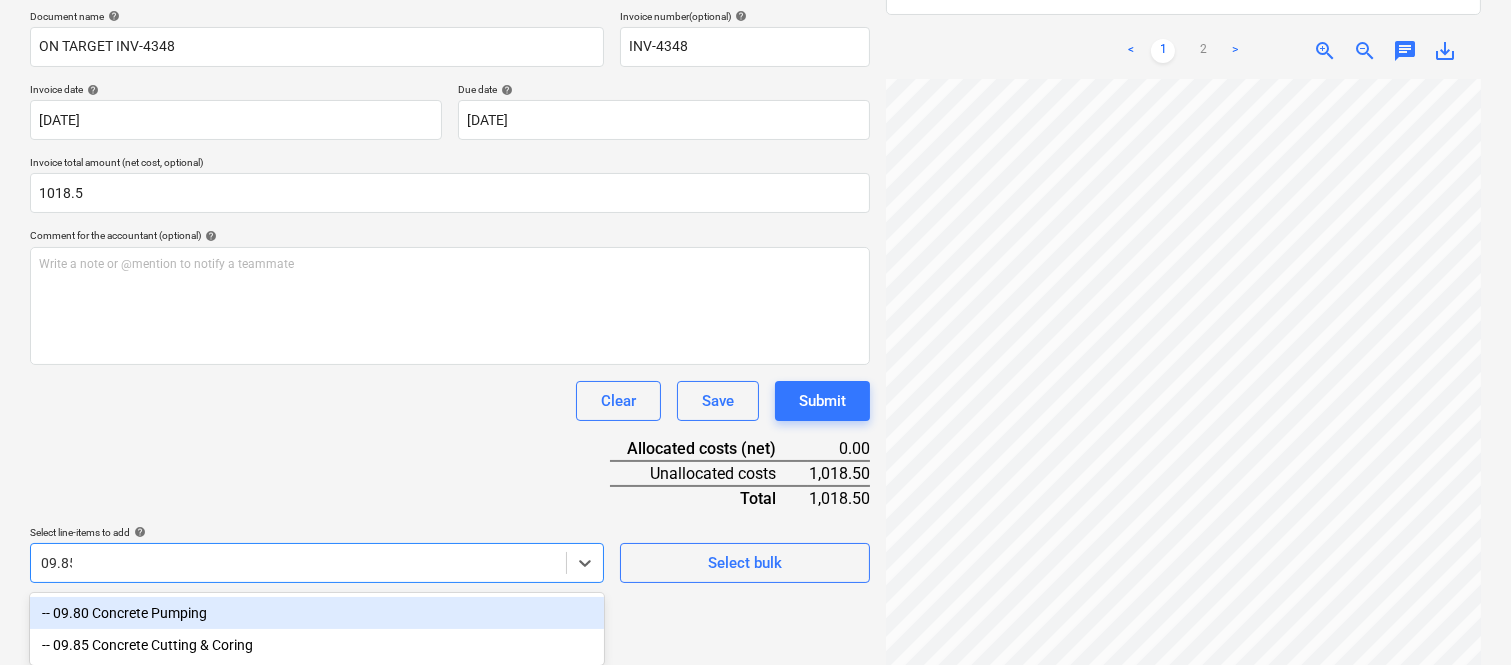scroll, scrollTop: 285, scrollLeft: 0, axis: vertical 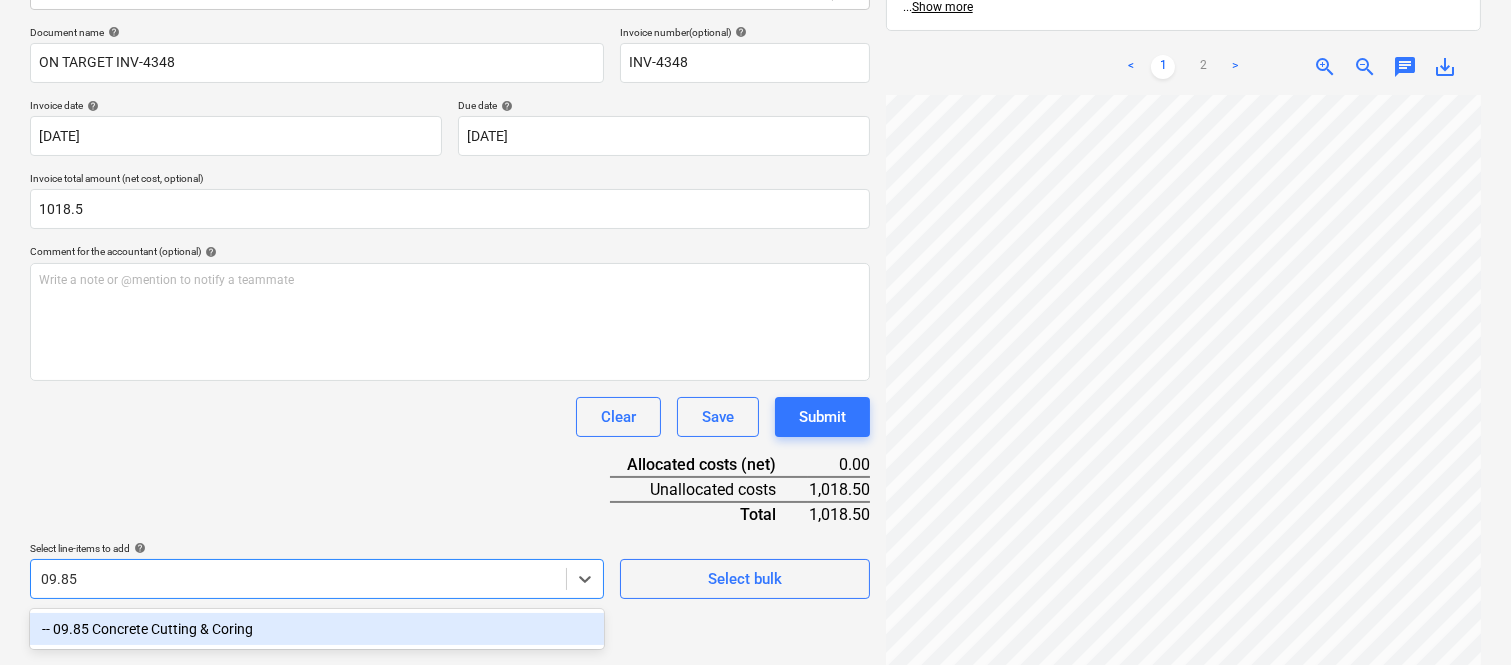 drag, startPoint x: 235, startPoint y: 617, endPoint x: 215, endPoint y: 427, distance: 191.04973 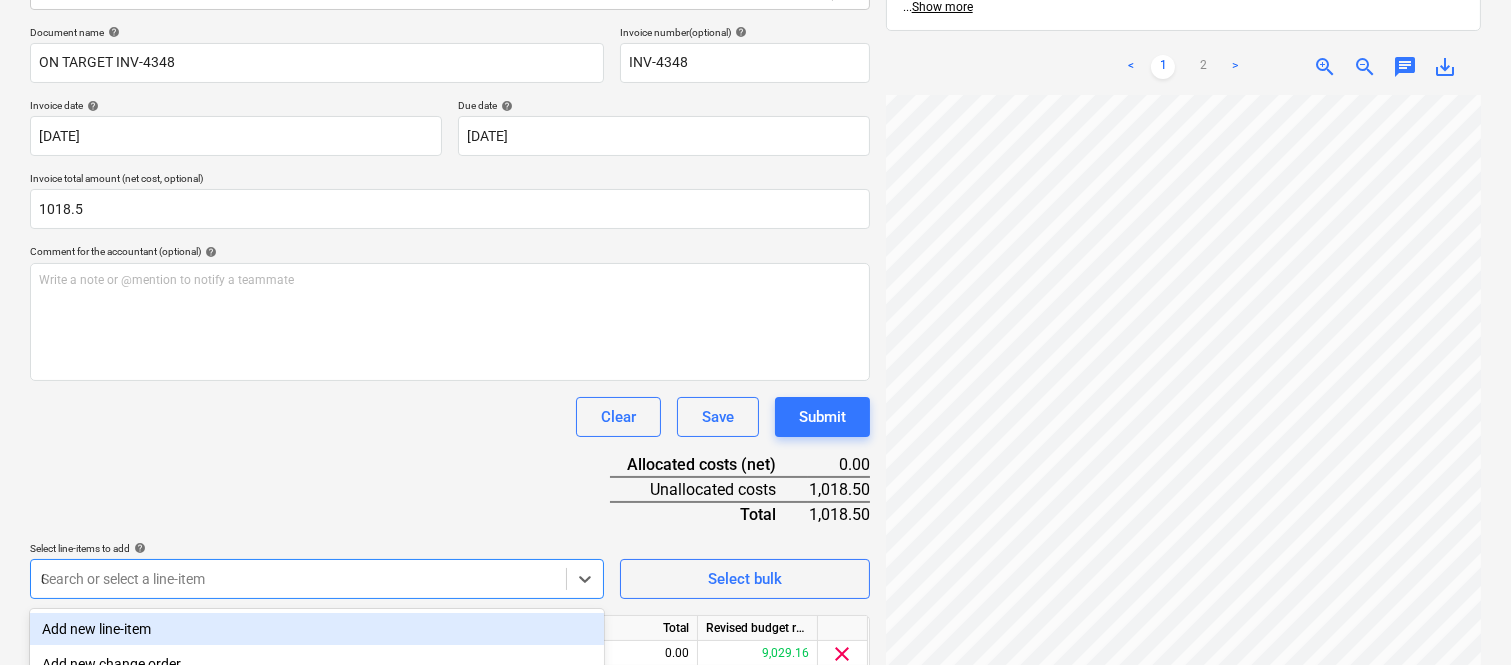 type 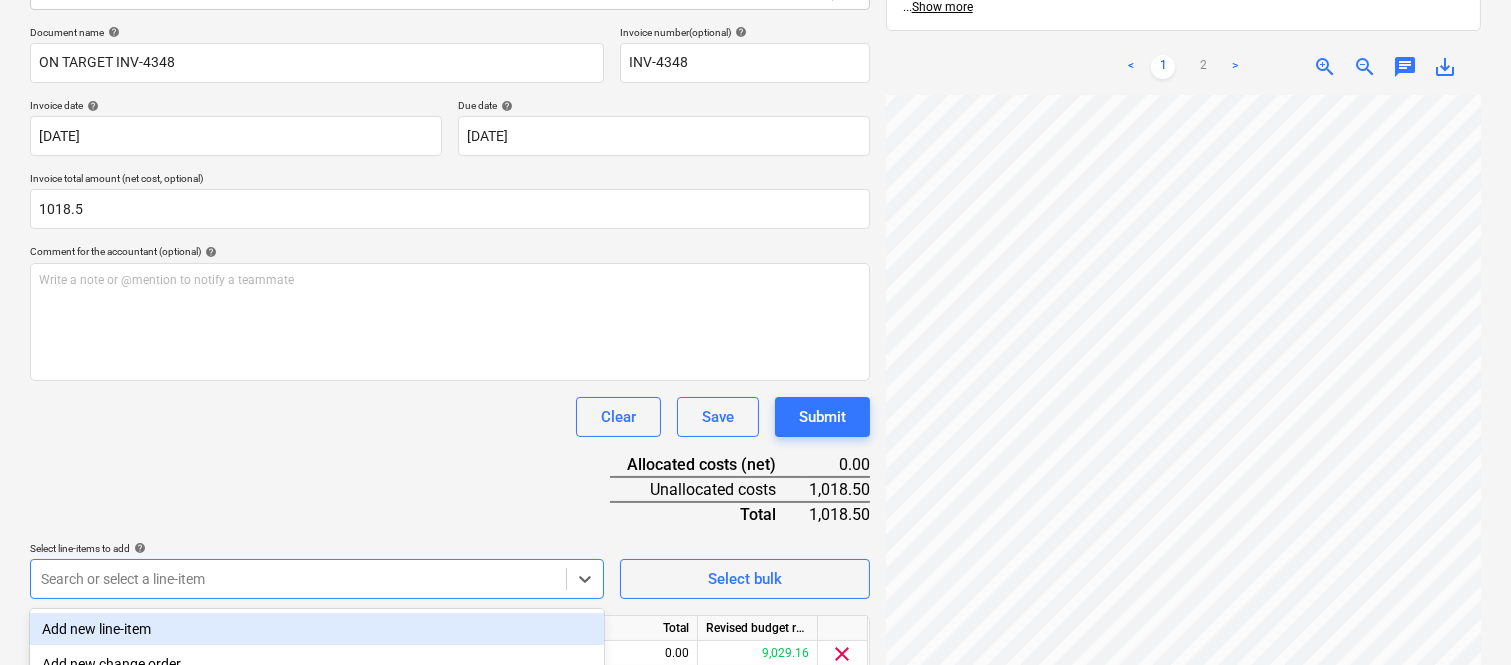 click on "Clear Save Submit" at bounding box center (450, 417) 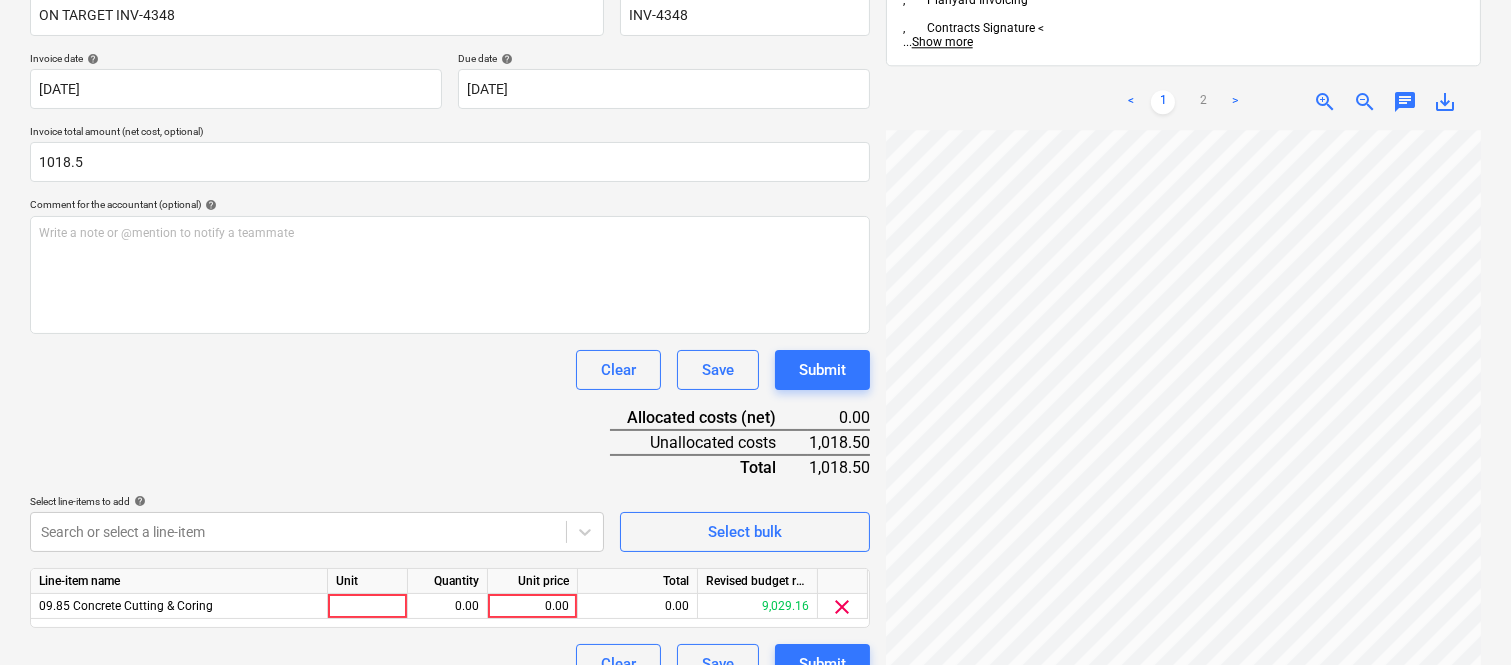 scroll, scrollTop: 367, scrollLeft: 0, axis: vertical 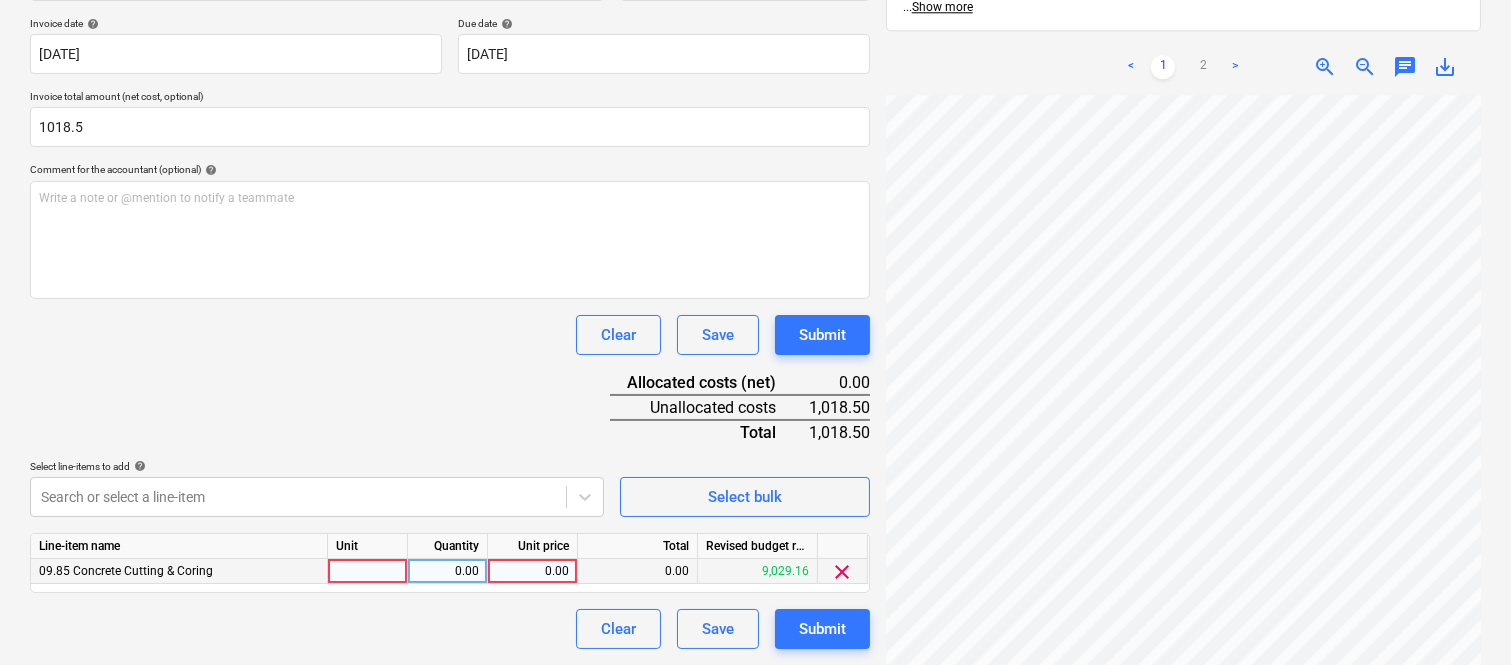 click at bounding box center (368, 571) 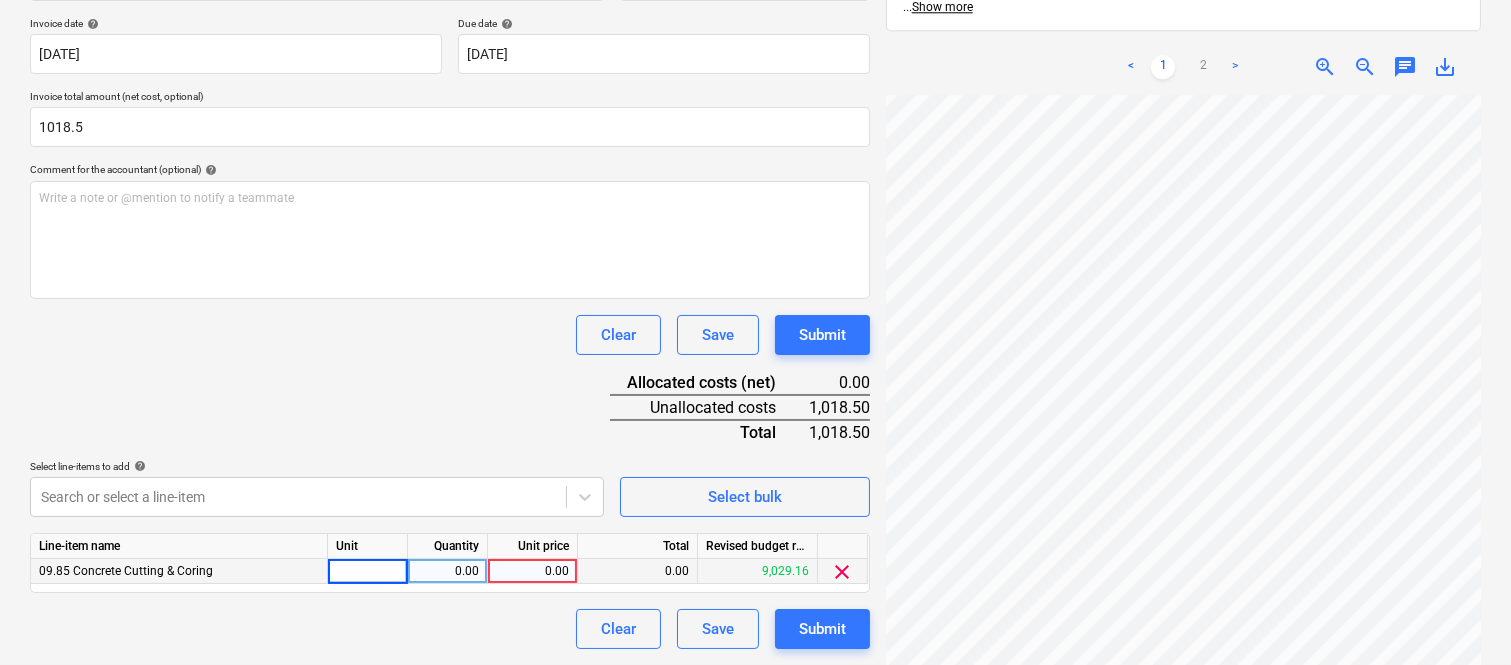 type on "N" 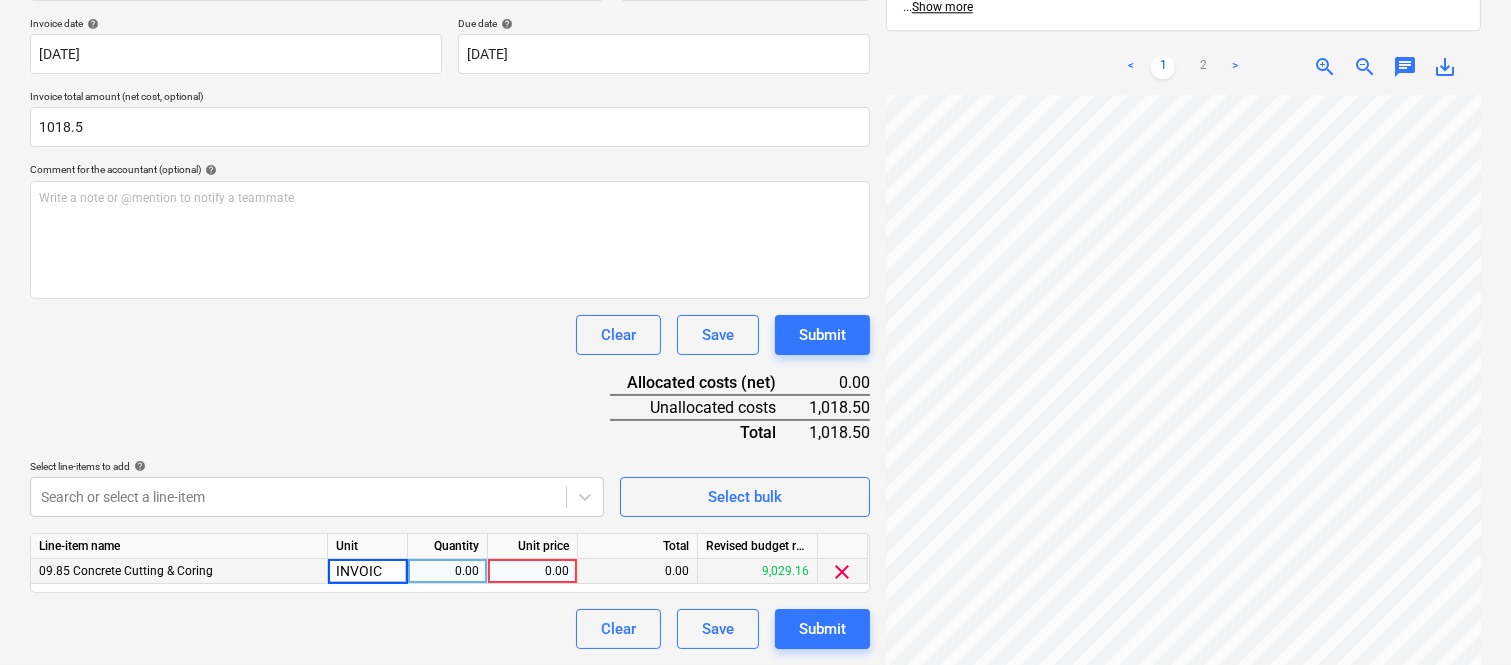type on "INVOICE" 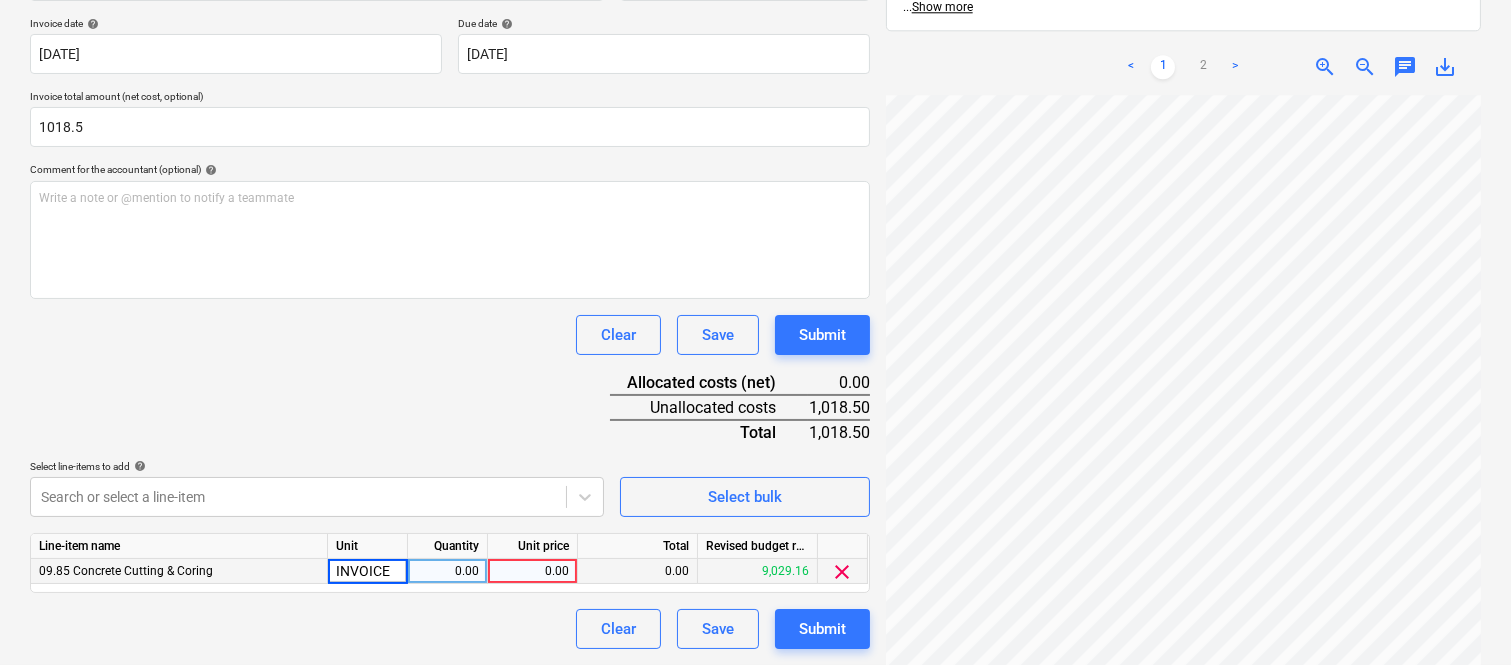 click on "0.00" at bounding box center (447, 571) 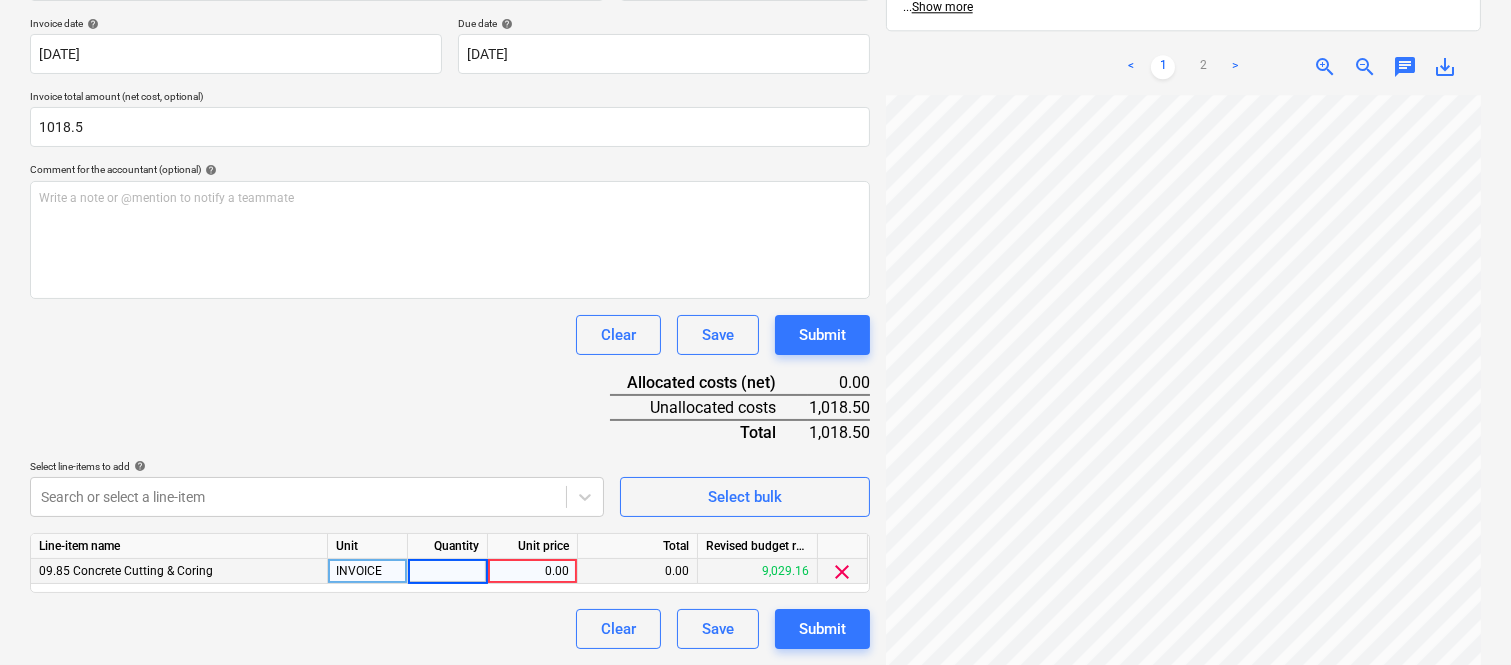 type on "1" 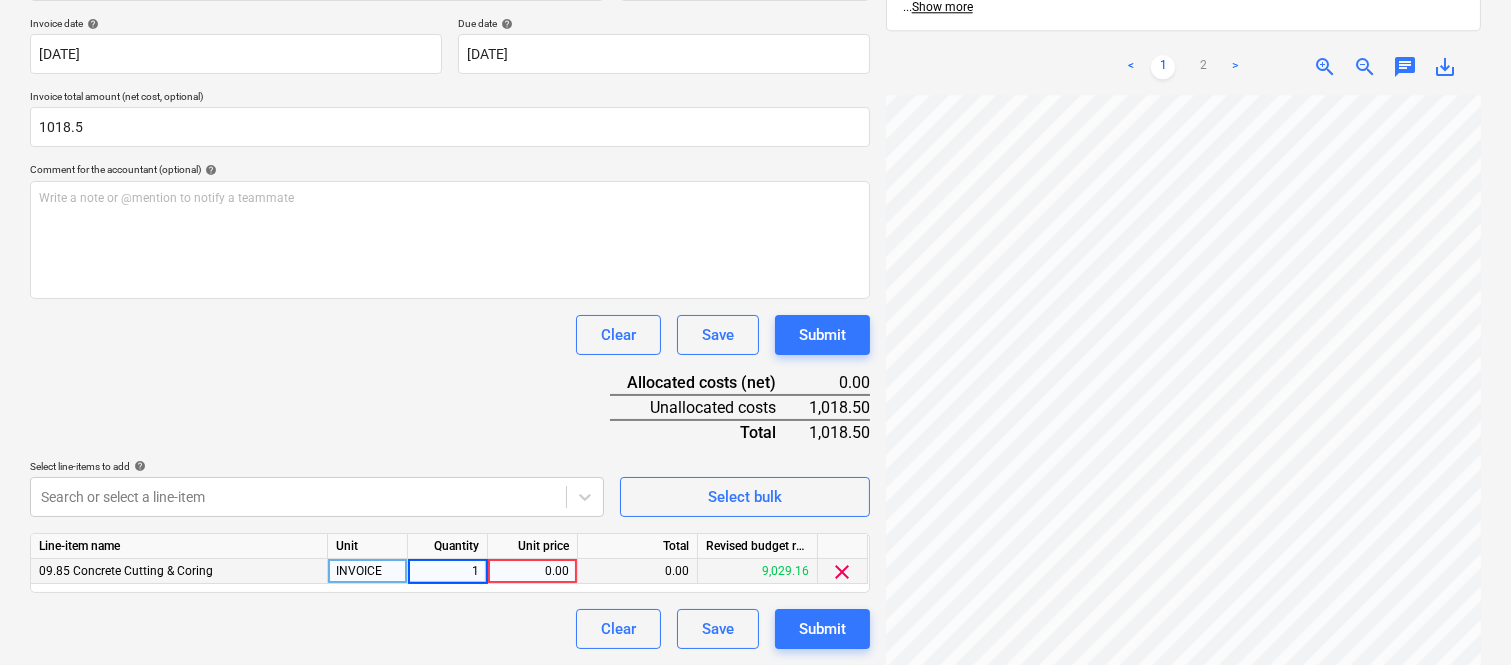 click on "0.00" at bounding box center [532, 571] 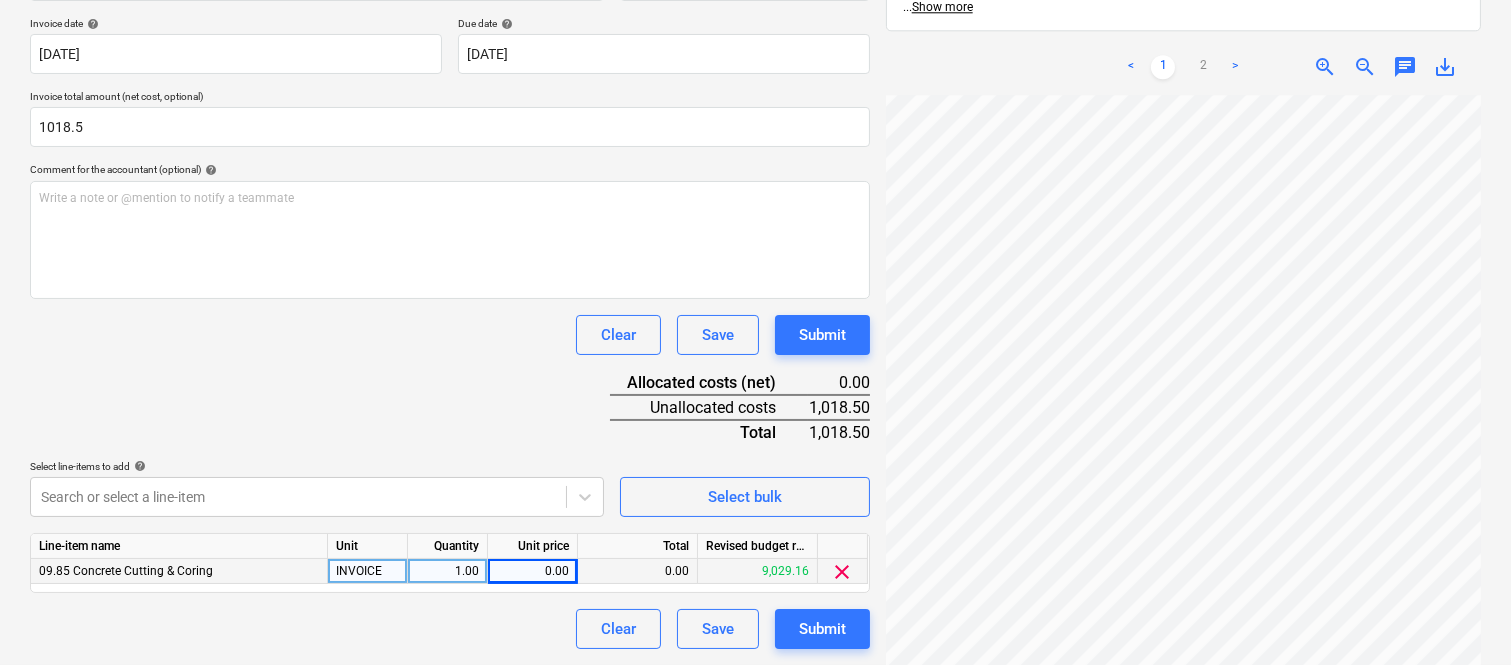 drag, startPoint x: 94, startPoint y: 116, endPoint x: 0, endPoint y: 134, distance: 95.707886 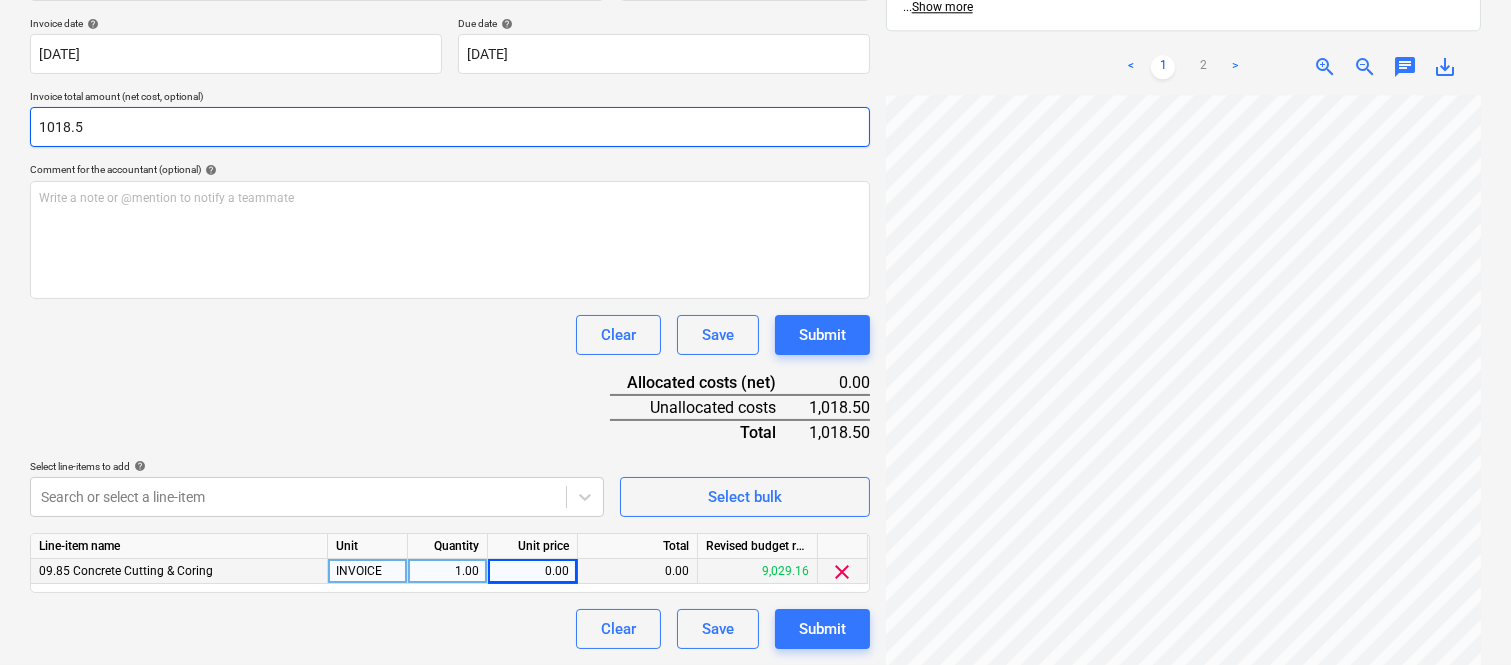 click on "1018.5" at bounding box center (450, 127) 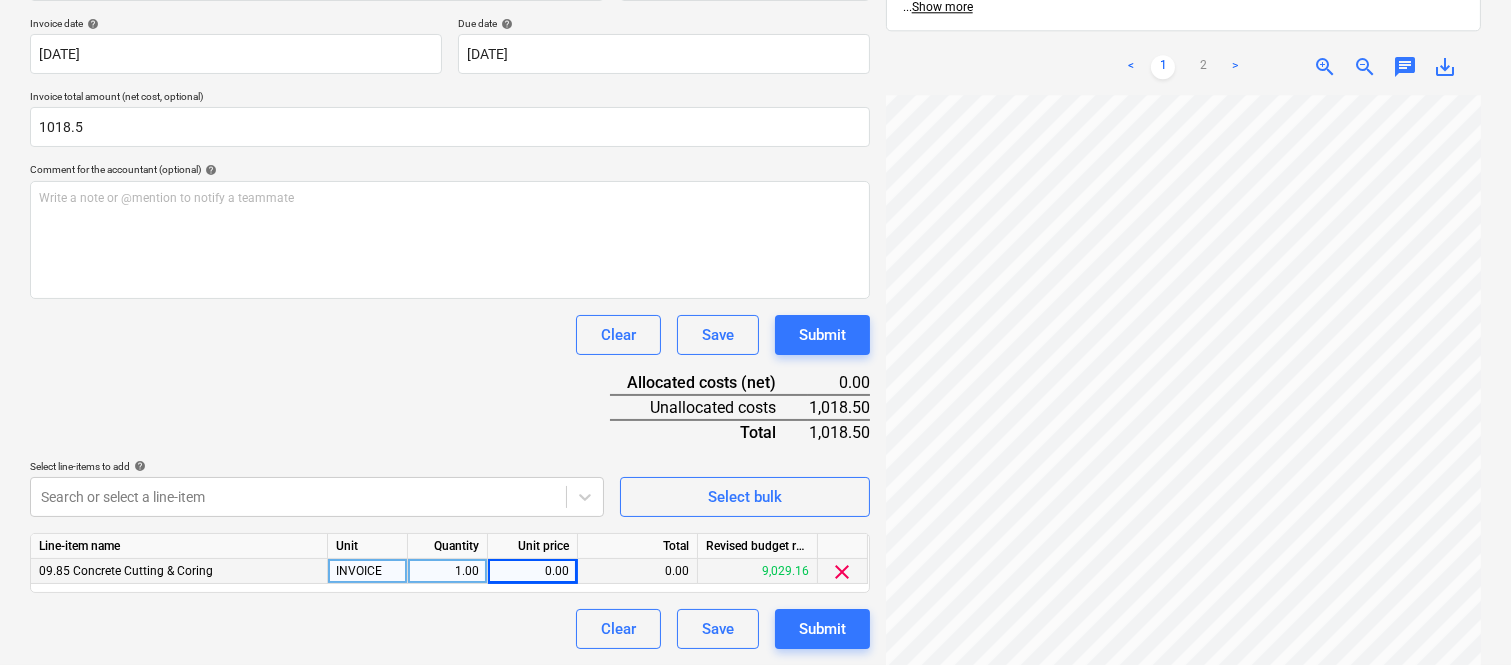 click on "0.00" at bounding box center [532, 571] 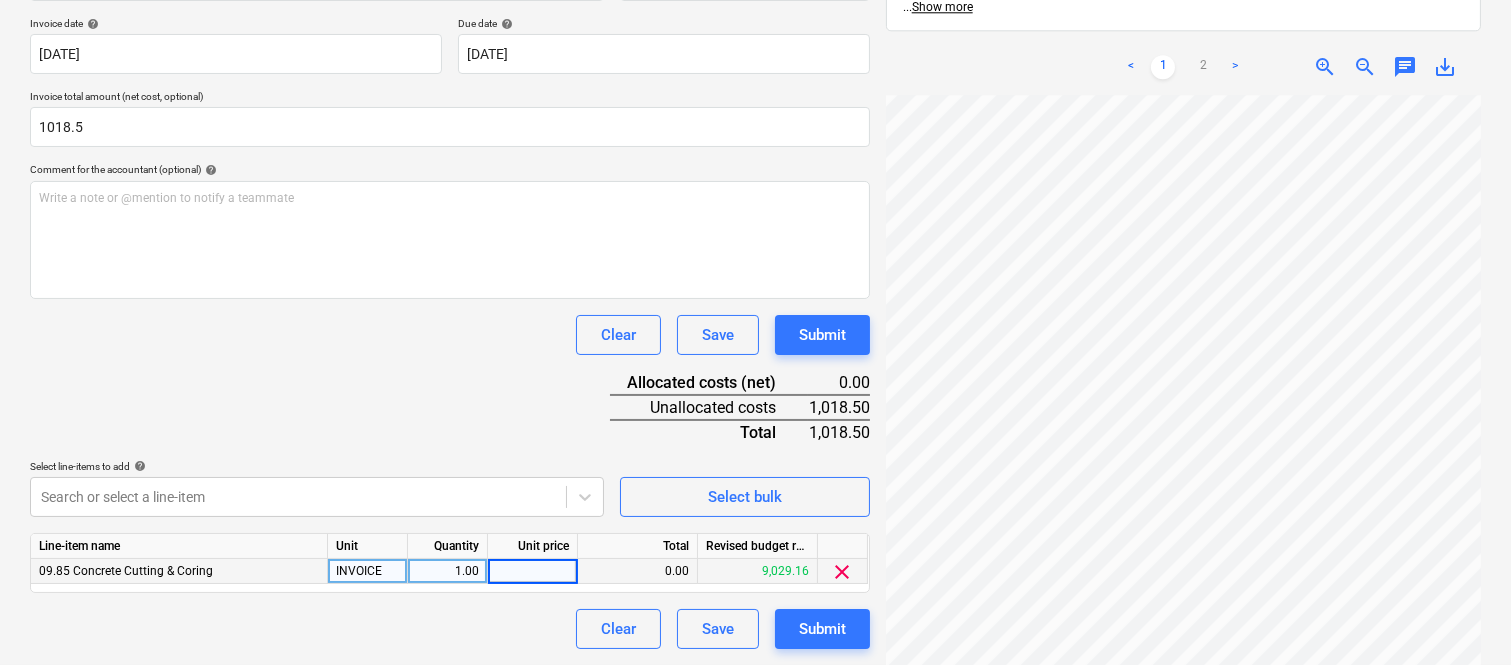 type on "1018.5" 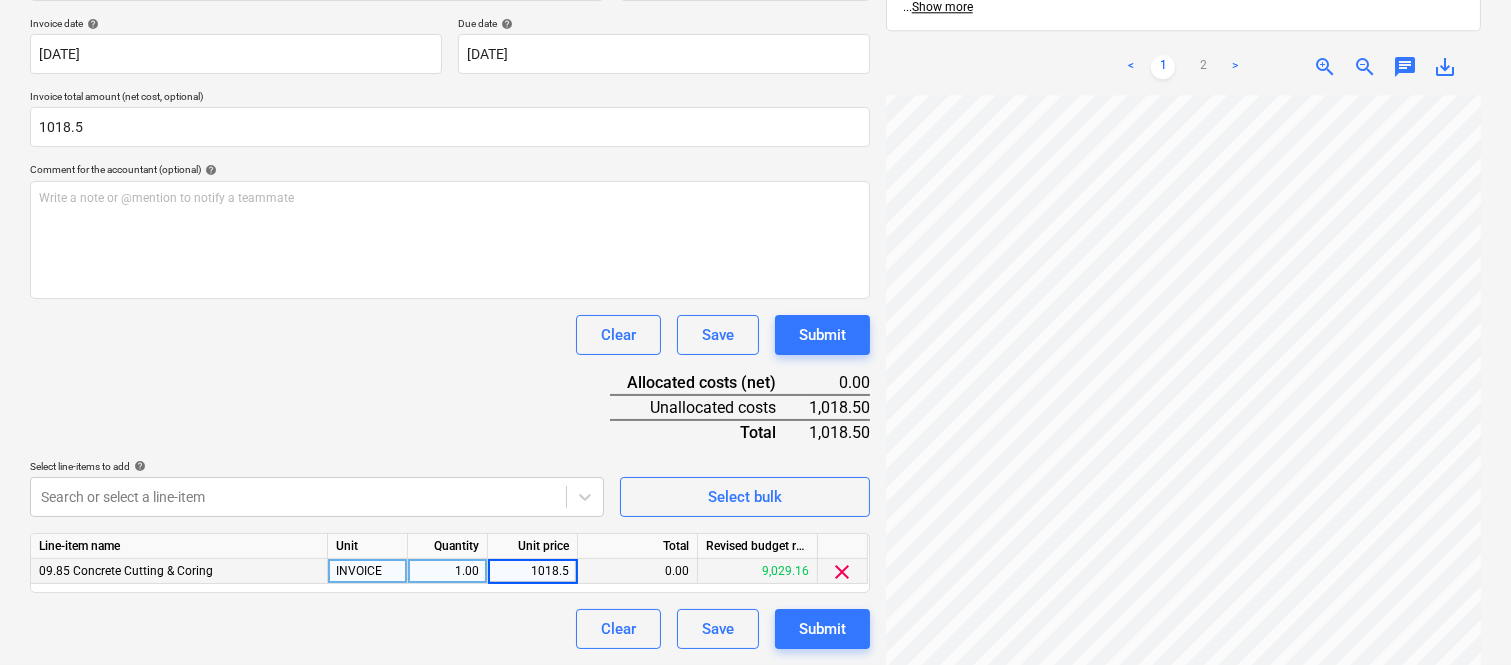 click on "Document name help ON TARGET INV-4348 Invoice number  (optional) help INV-4348 Invoice date help [DATE] 23.07.2025 Press the down arrow key to interact with the calendar and
select a date. Press the question mark key to get the keyboard shortcuts for changing dates. Due date help [DATE] [DATE] Press the down arrow key to interact with the calendar and
select a date. Press the question mark key to get the keyboard shortcuts for changing dates. Invoice total amount (net cost, optional) 1018.5 Comment for the accountant (optional) help Write a note or @mention to notify a teammate ﻿ Clear Save Submit Allocated costs (net) 0.00 Unallocated costs 1,018.50 Total 1,018.50 Select line-items to add help Search or select a line-item Select bulk Line-item name Unit Quantity Unit price Total Revised budget remaining 09.85 Concrete Cutting & Coring INVOICE 1.00 1018.5 0.00 9,029.16 clear Clear Save Submit" at bounding box center (450, 296) 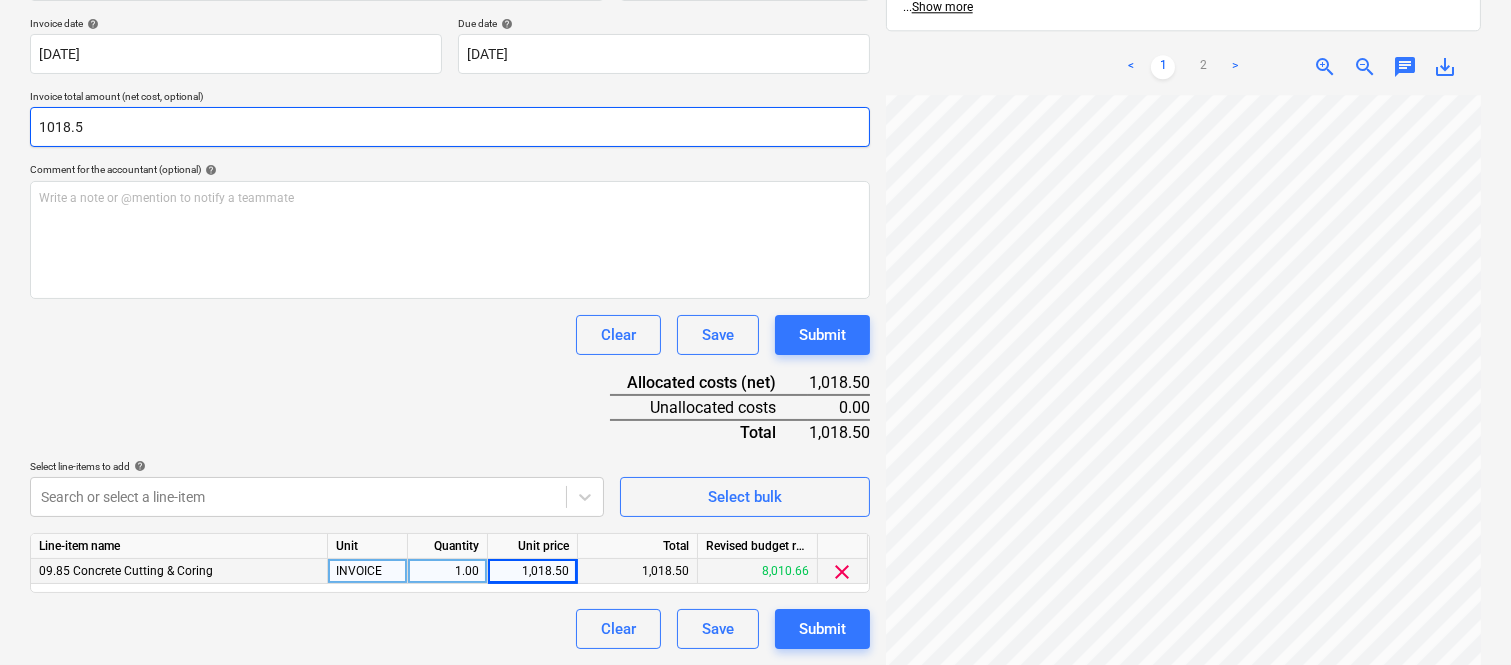 click on "1018.5" at bounding box center (450, 127) 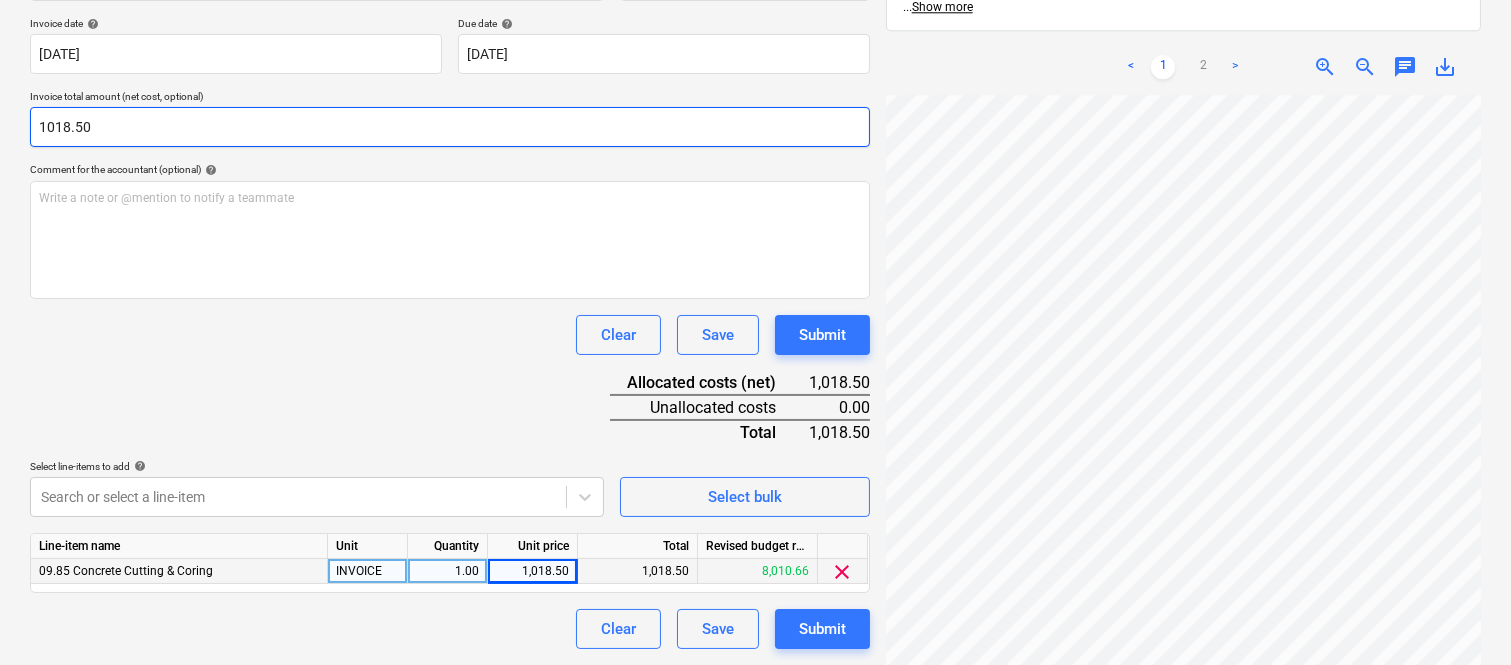 type on "1018.50" 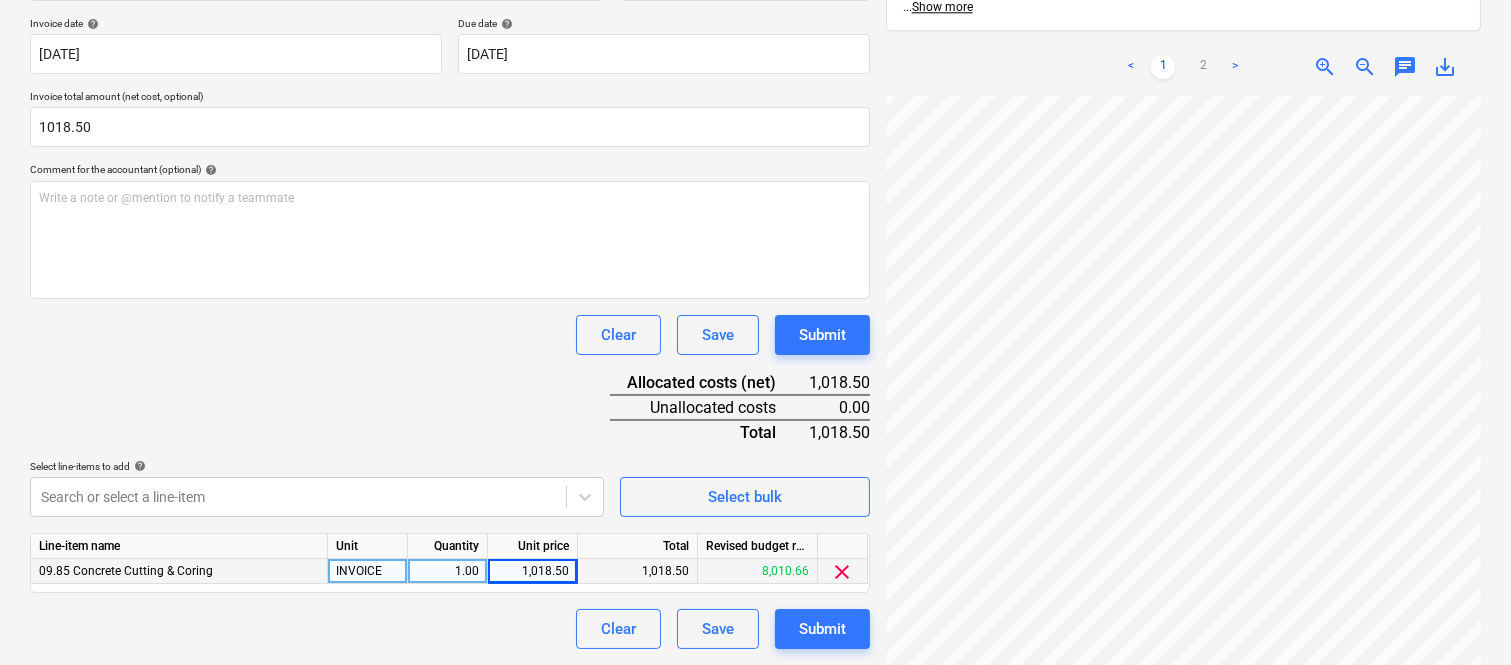 click on "Clear Save Submit" at bounding box center (450, 335) 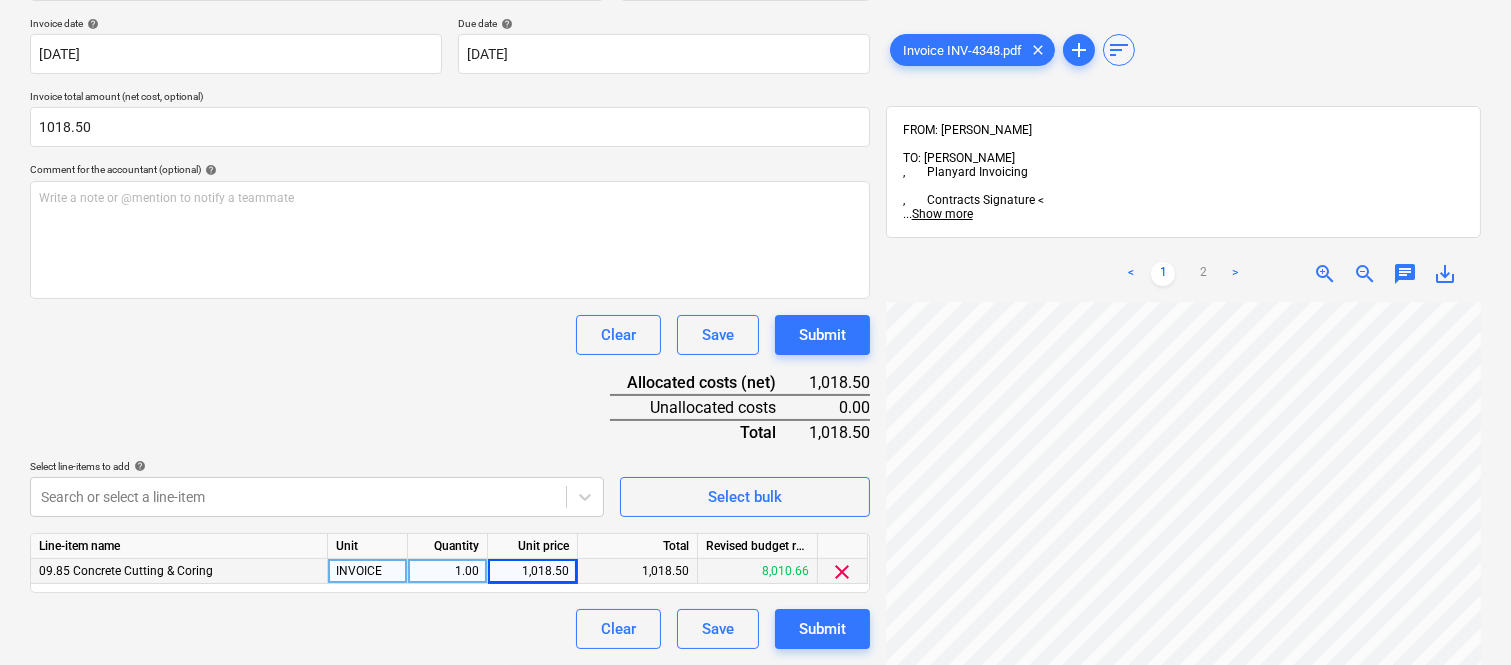 scroll, scrollTop: 0, scrollLeft: 0, axis: both 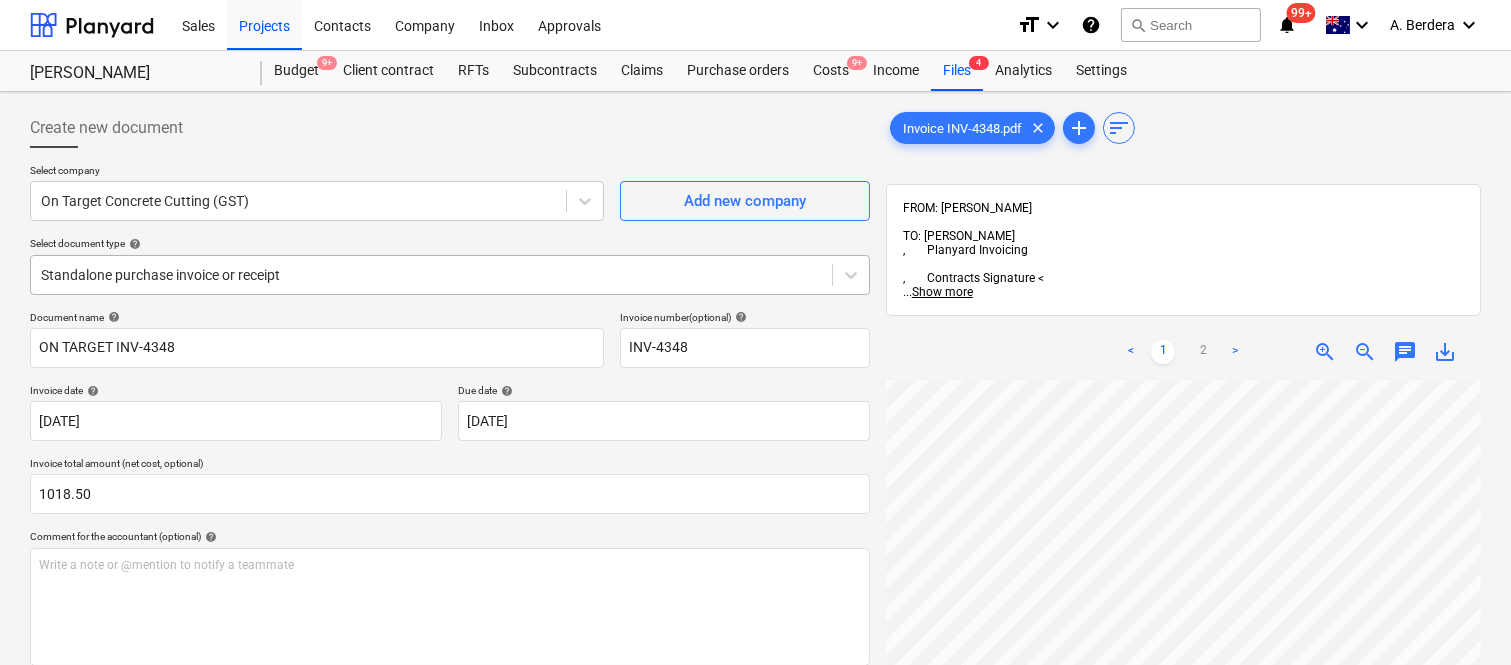 click at bounding box center (431, 275) 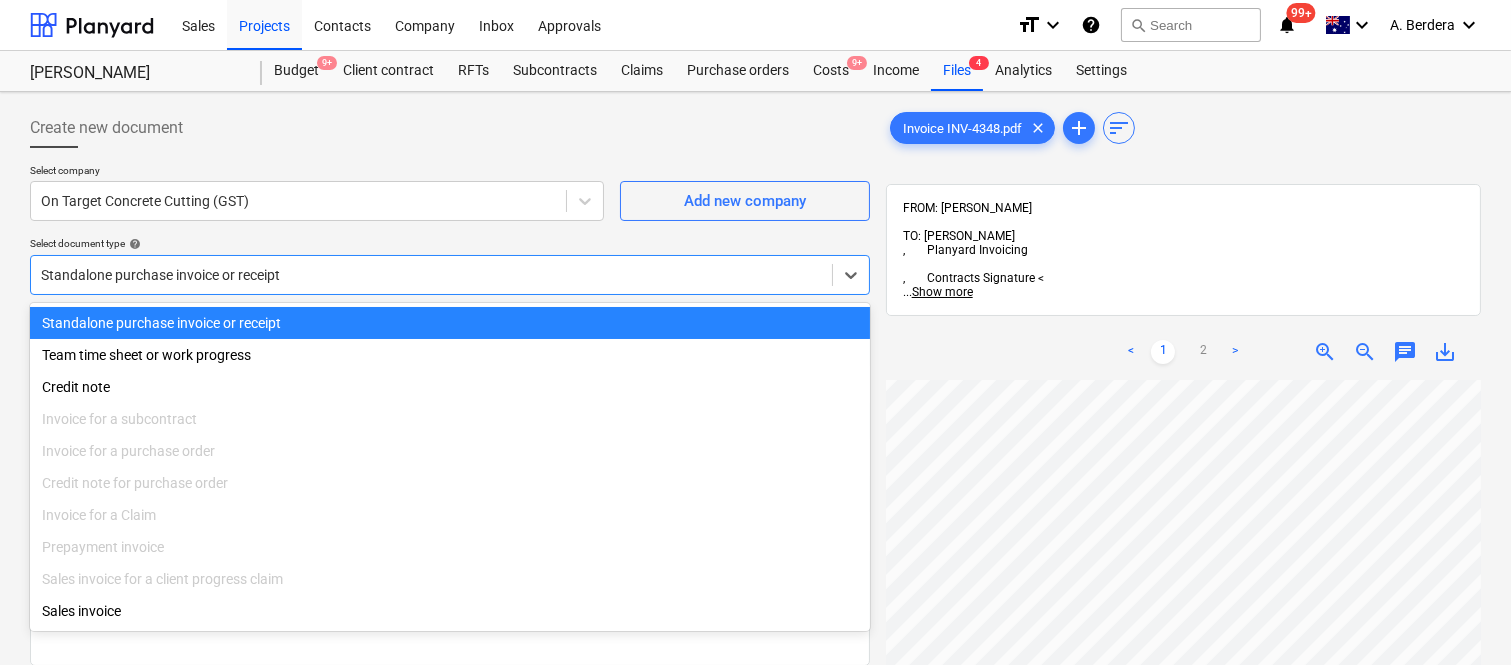 click on "Standalone purchase invoice or receipt" at bounding box center (450, 323) 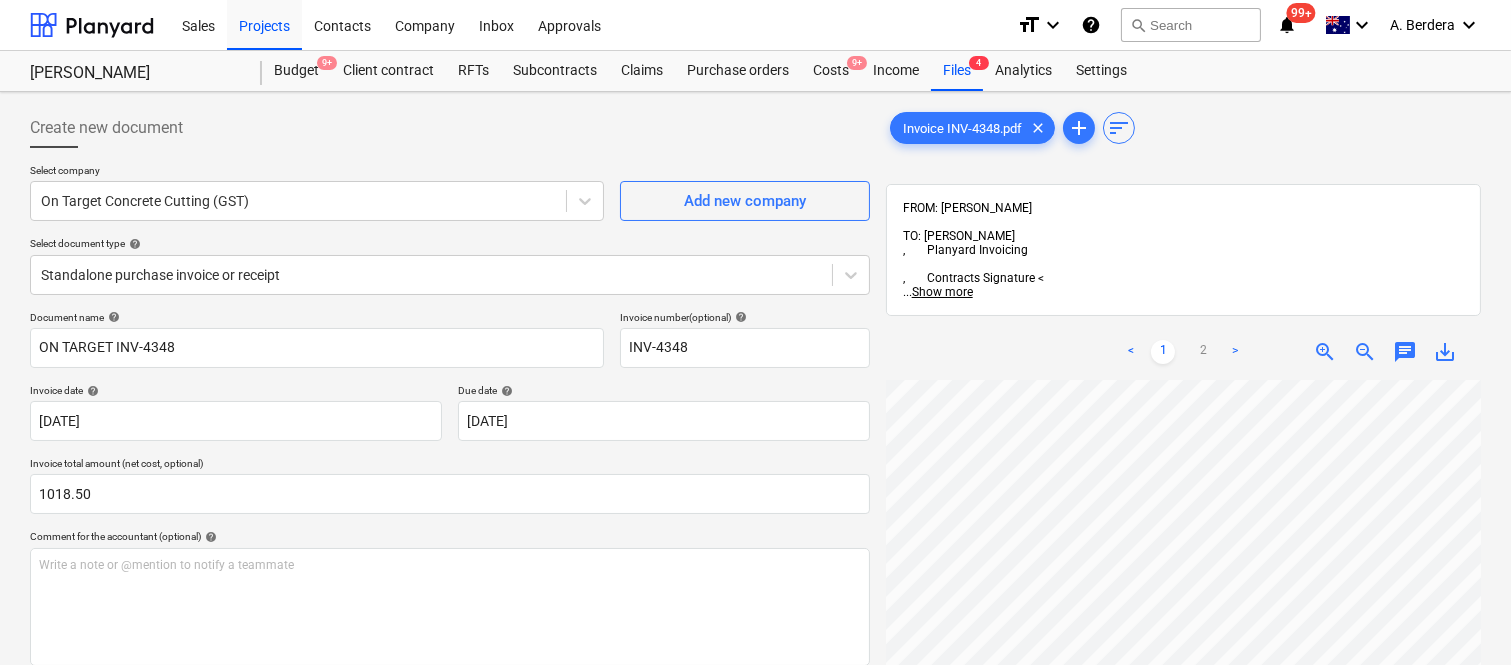 scroll, scrollTop: 81, scrollLeft: 140, axis: both 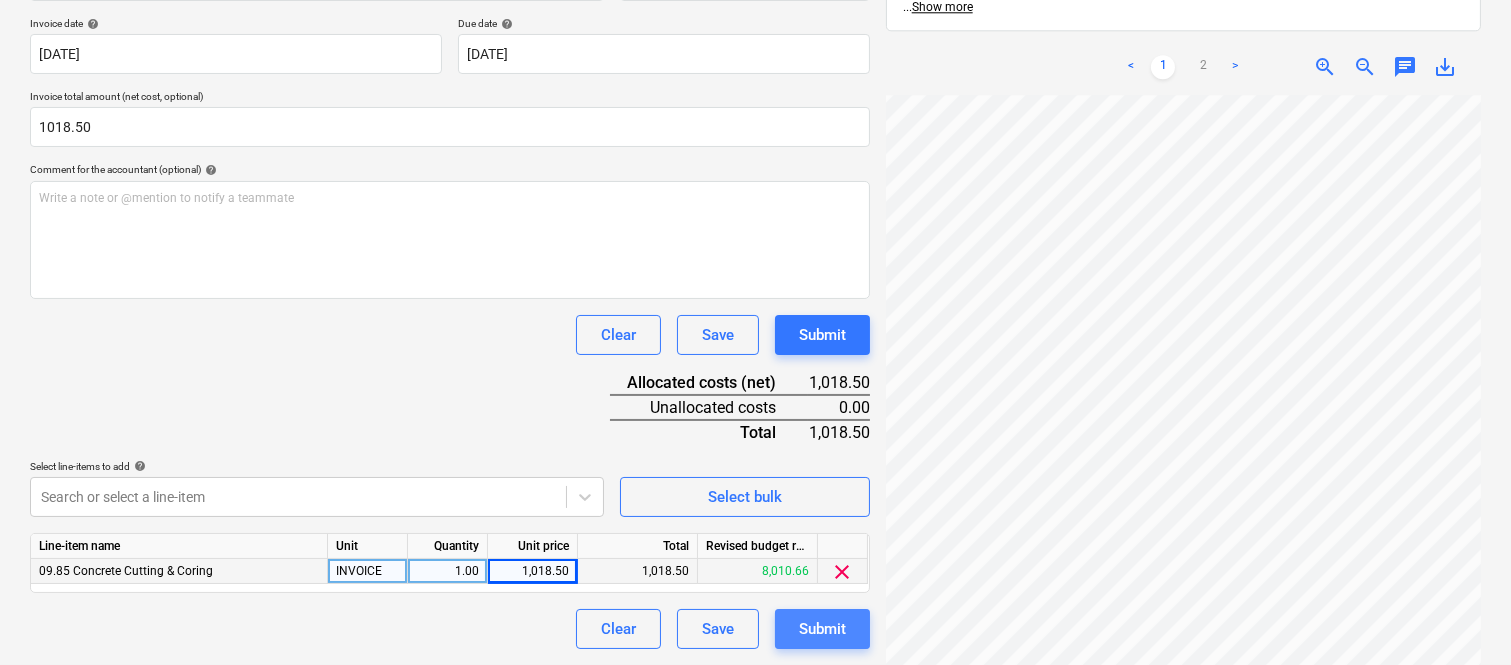 click on "Submit" at bounding box center [822, 629] 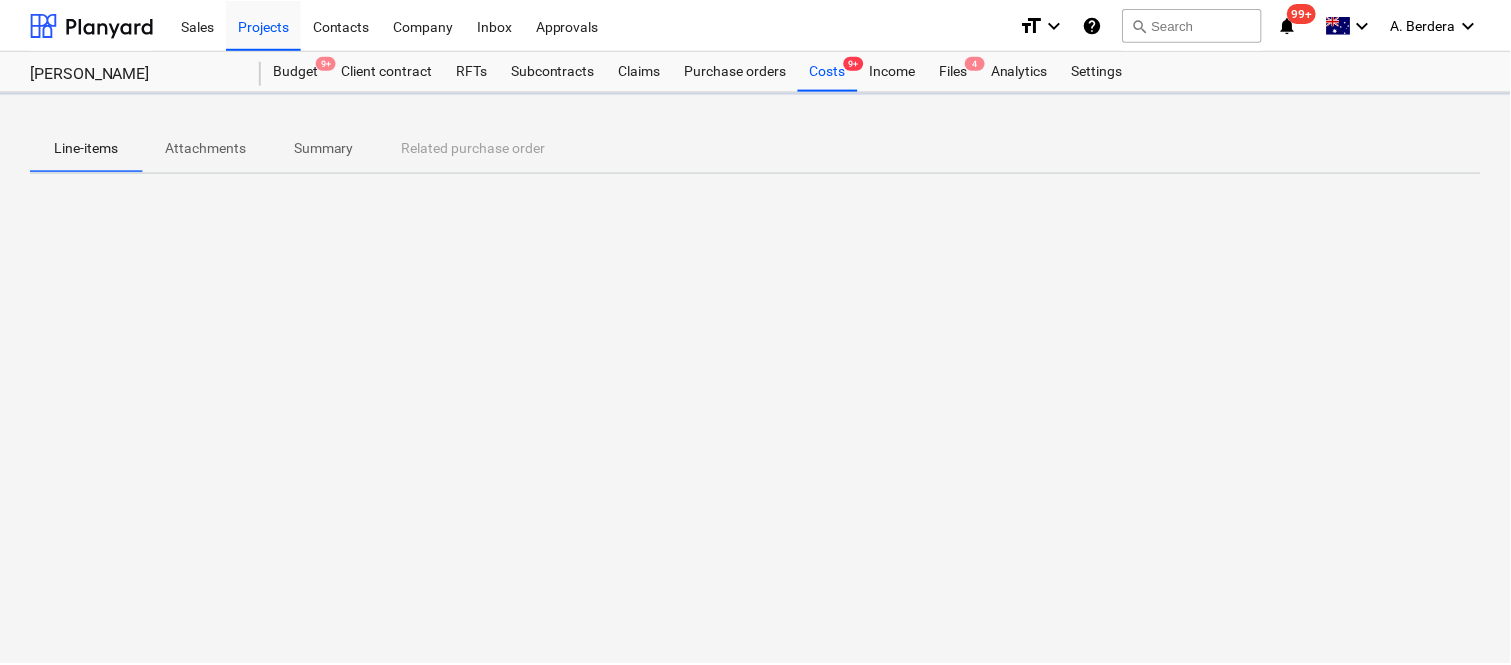 scroll, scrollTop: 0, scrollLeft: 0, axis: both 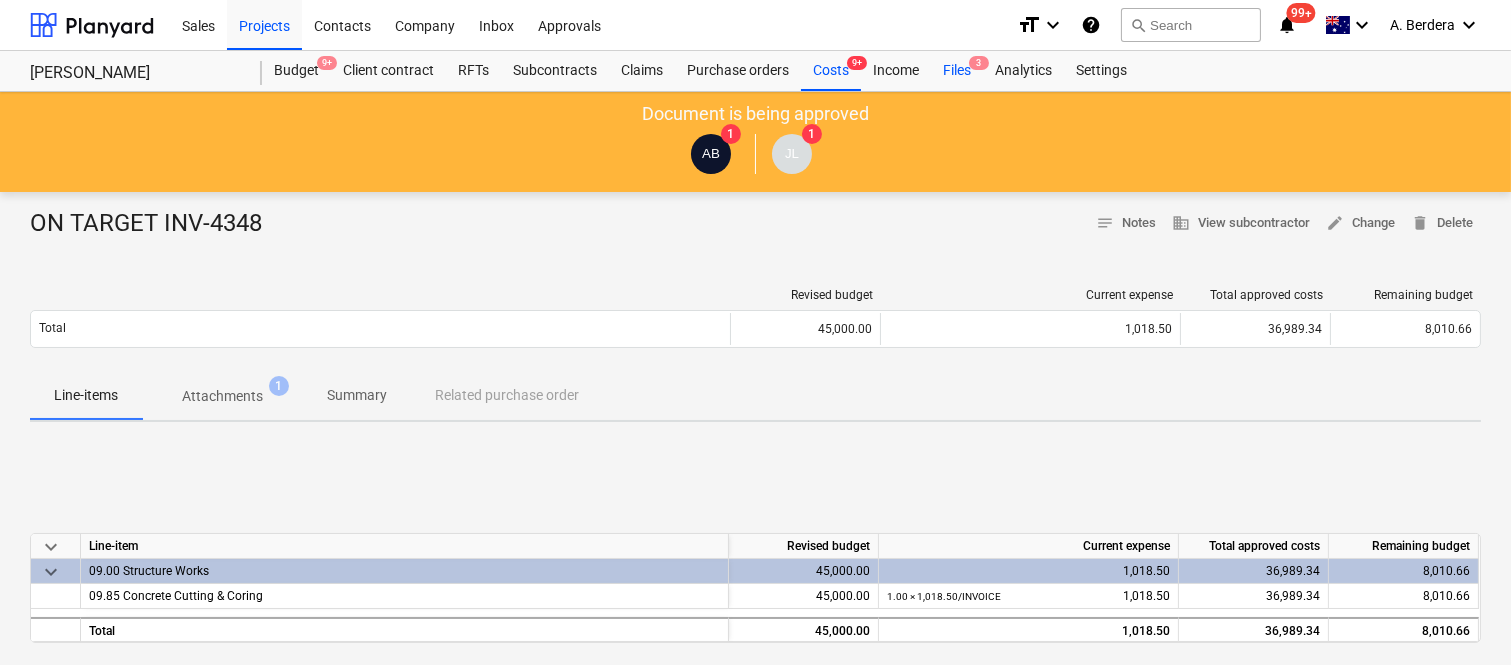 click on "Files 3" at bounding box center [957, 71] 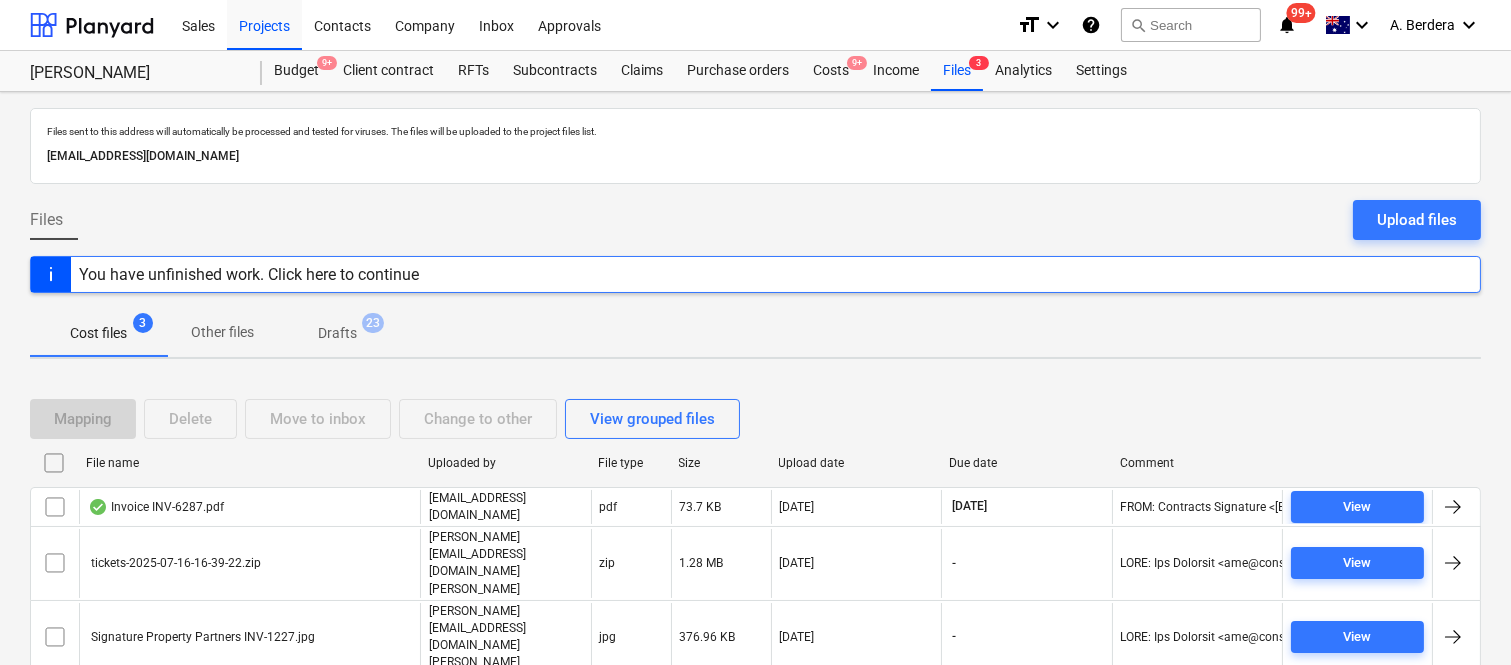 scroll, scrollTop: 42, scrollLeft: 0, axis: vertical 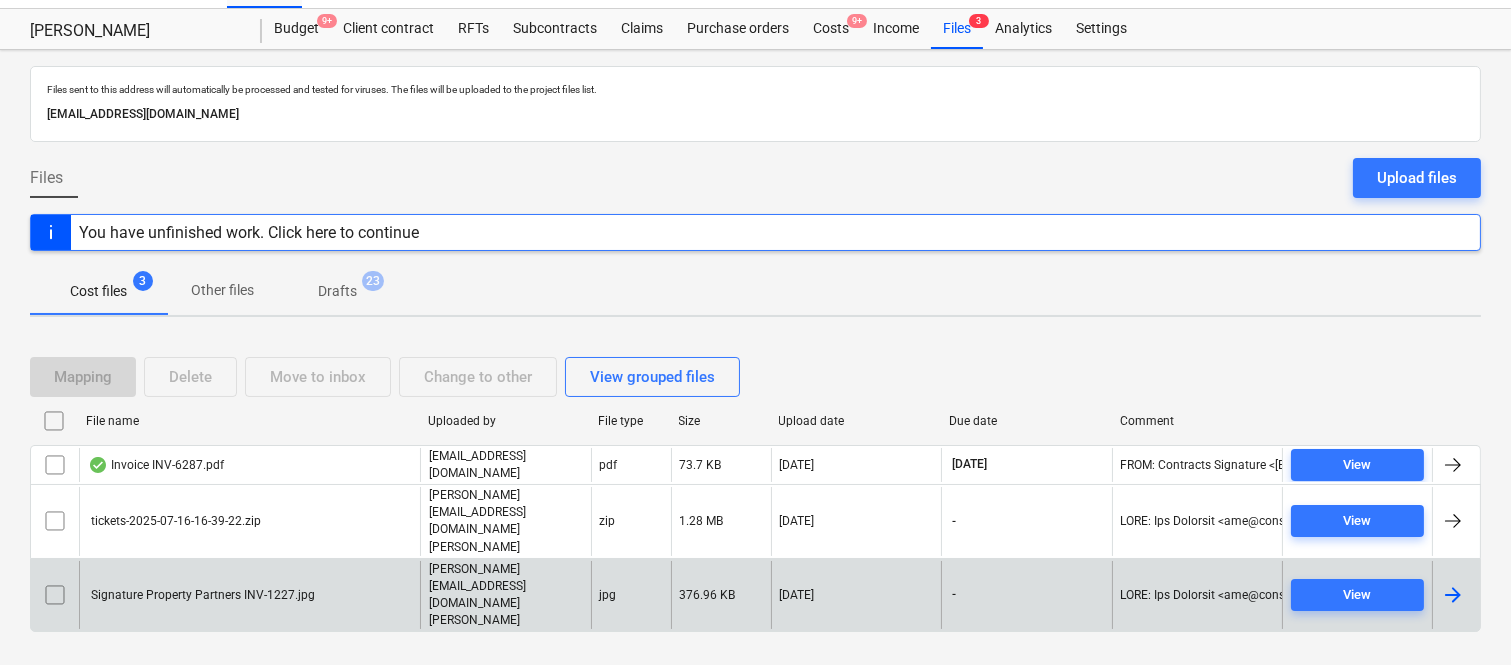 click on "Signature Property Partners INV-1227.jpg" at bounding box center [201, 595] 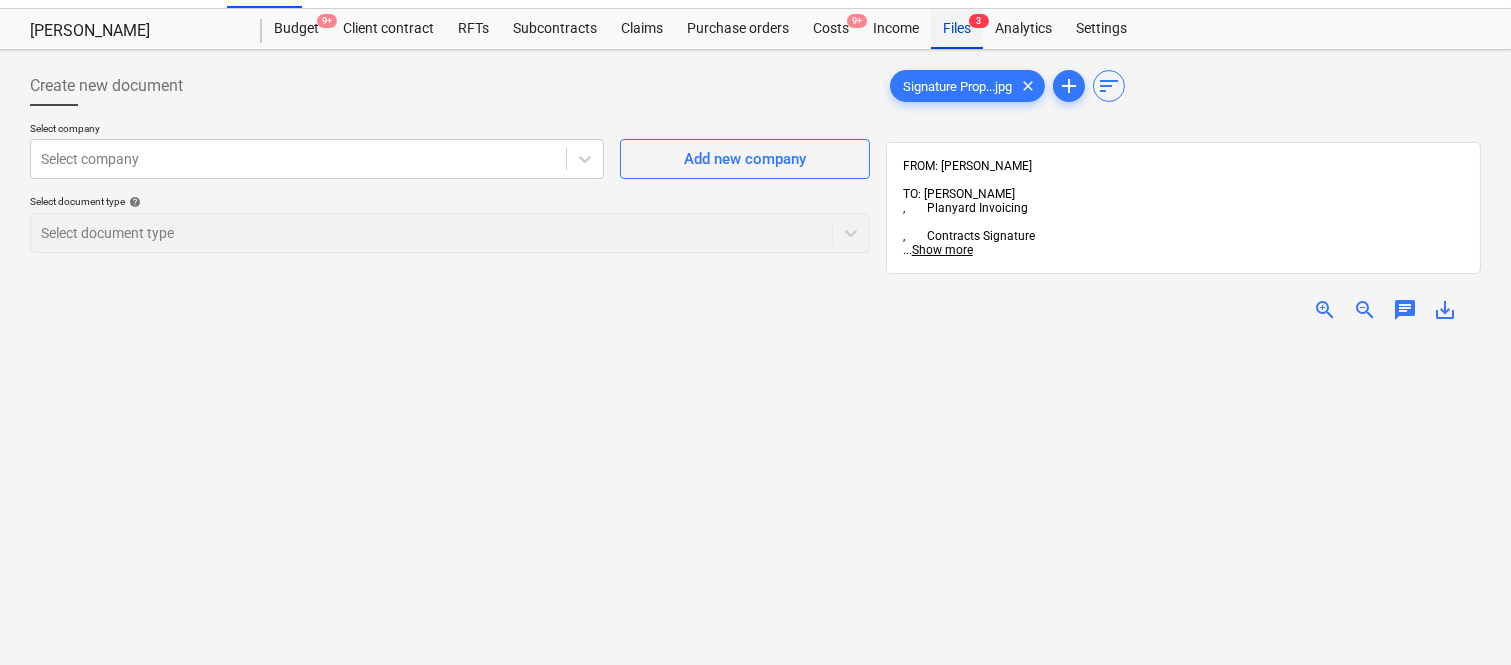 click on "Files 3" at bounding box center (957, 29) 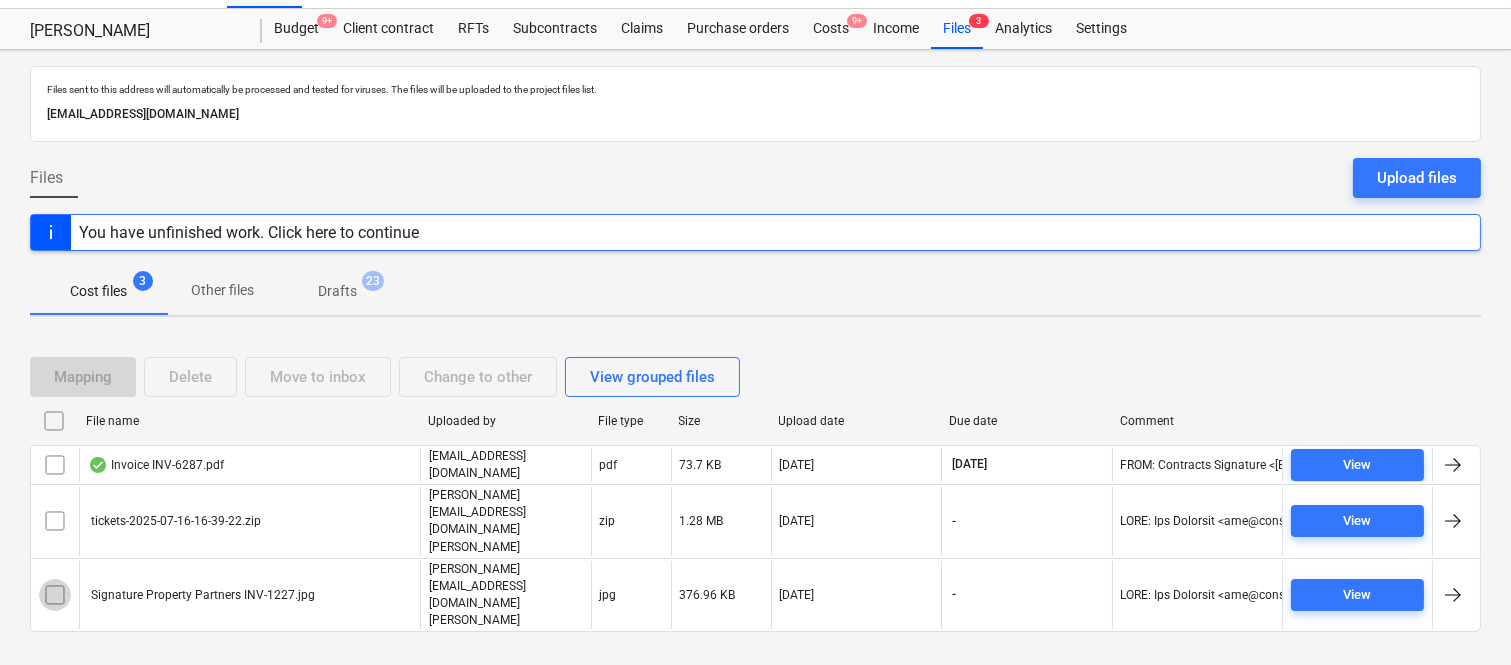 click at bounding box center (55, 595) 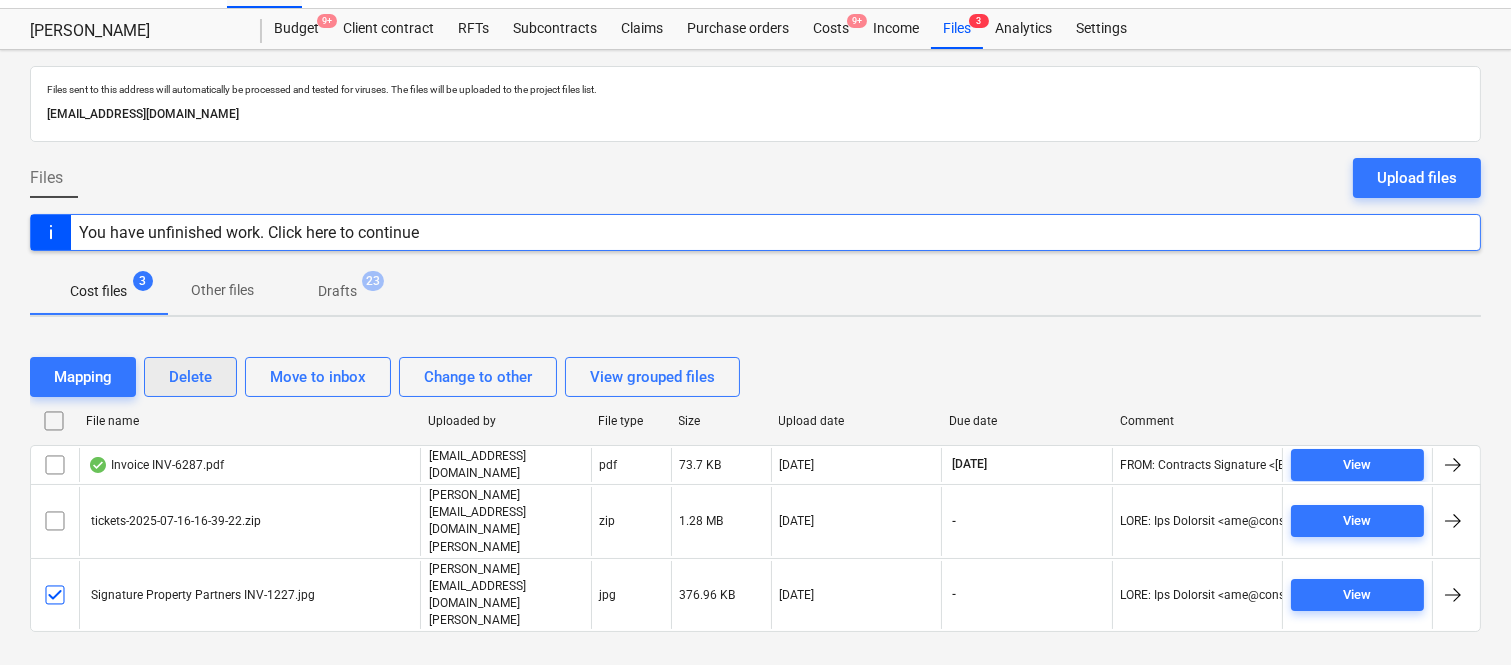 click on "Delete" at bounding box center (190, 377) 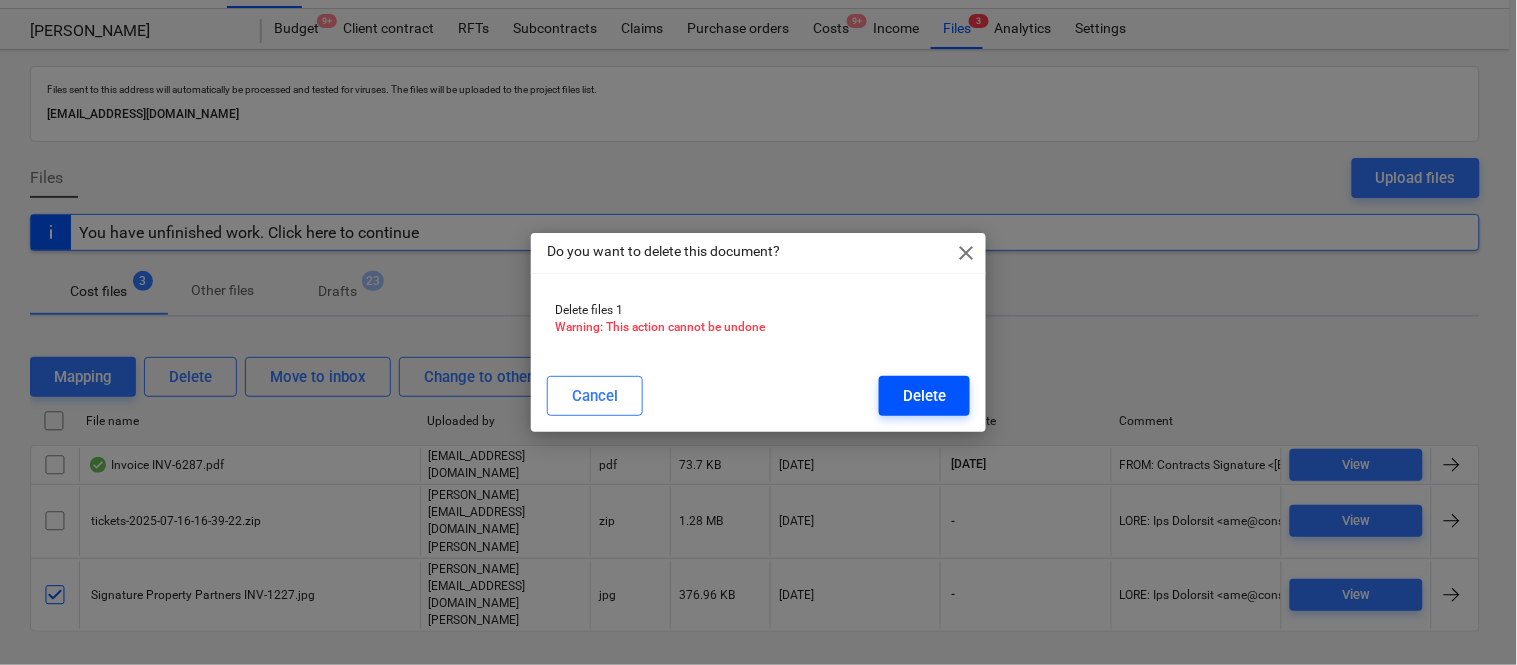 click on "Delete" at bounding box center (924, 396) 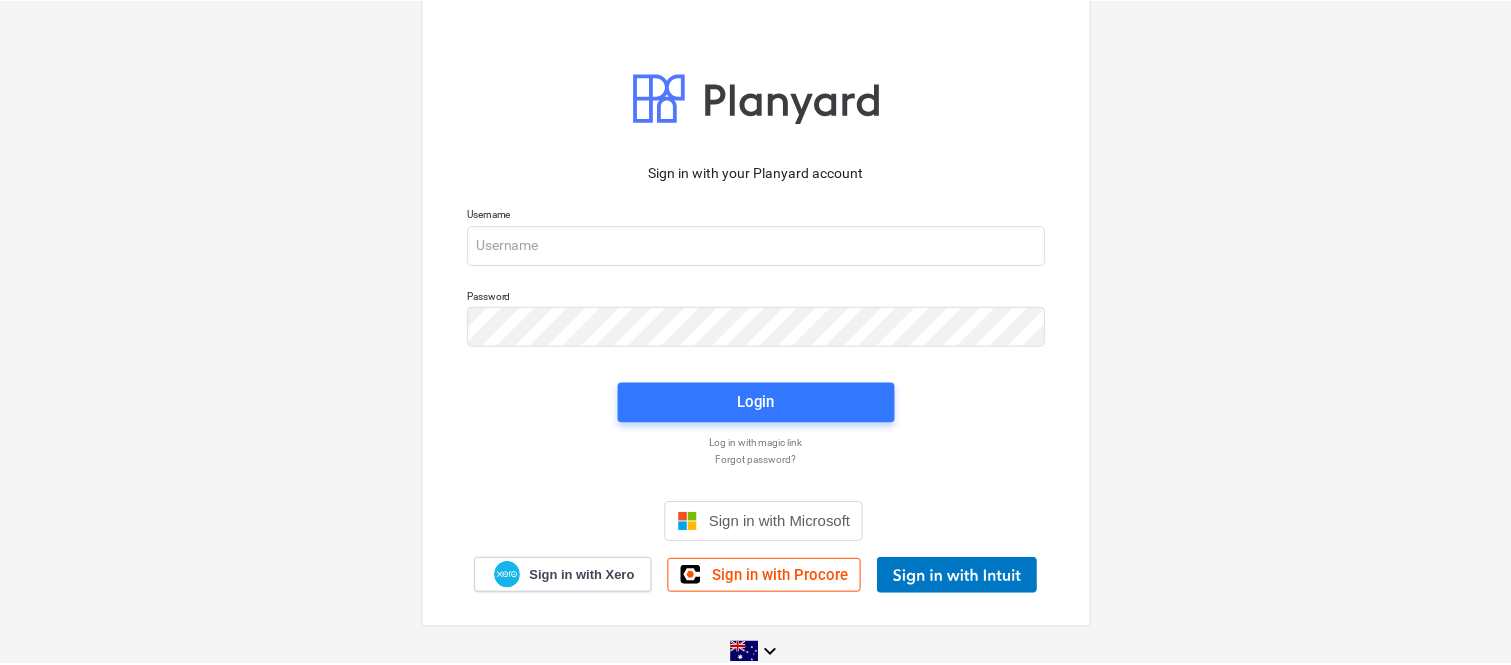 scroll, scrollTop: 0, scrollLeft: 0, axis: both 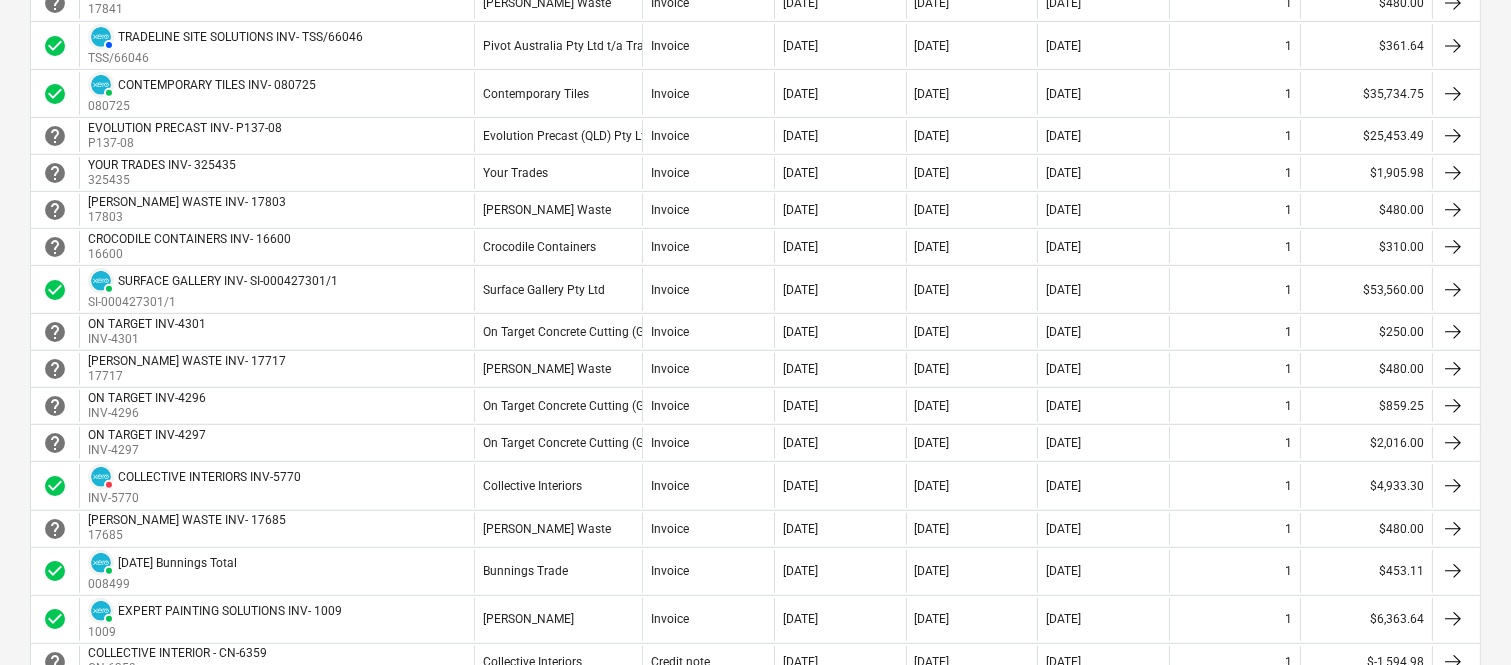 click on "On Target Concrete Cutting (GST)" at bounding box center [572, 406] 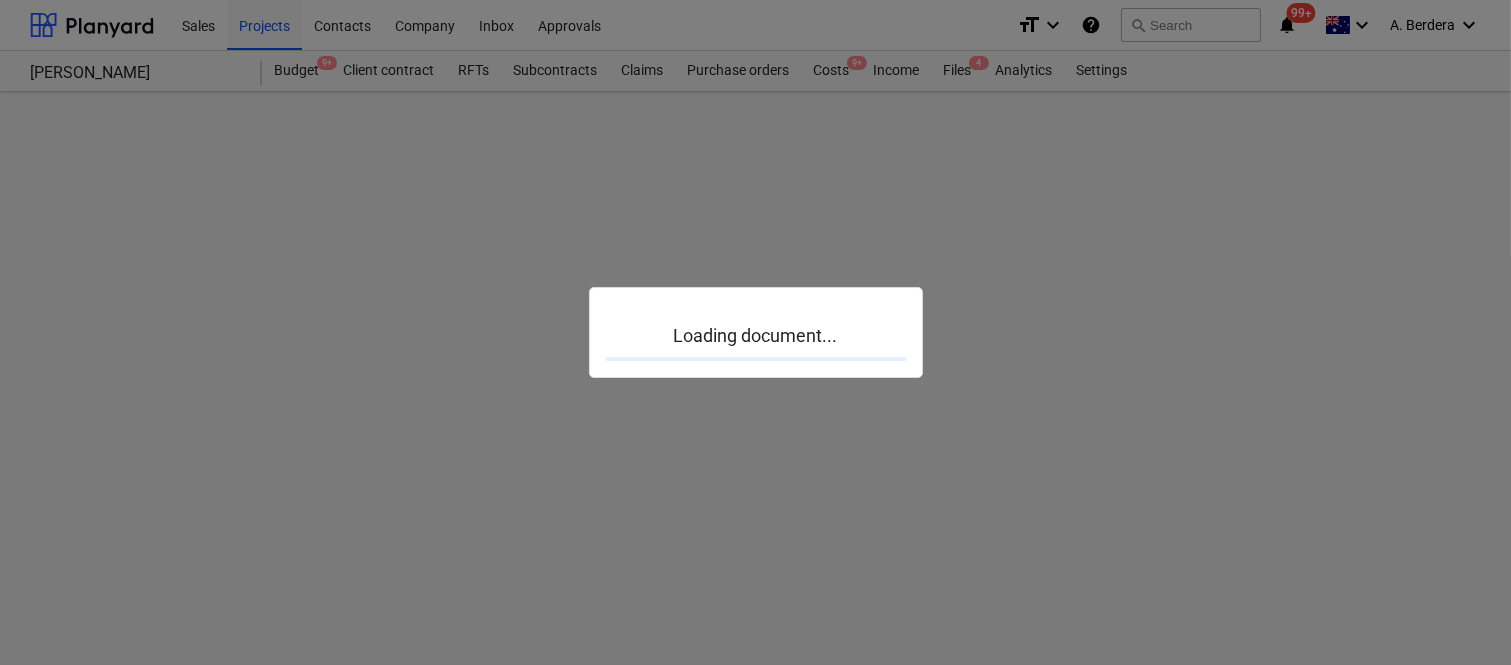 scroll, scrollTop: 0, scrollLeft: 0, axis: both 